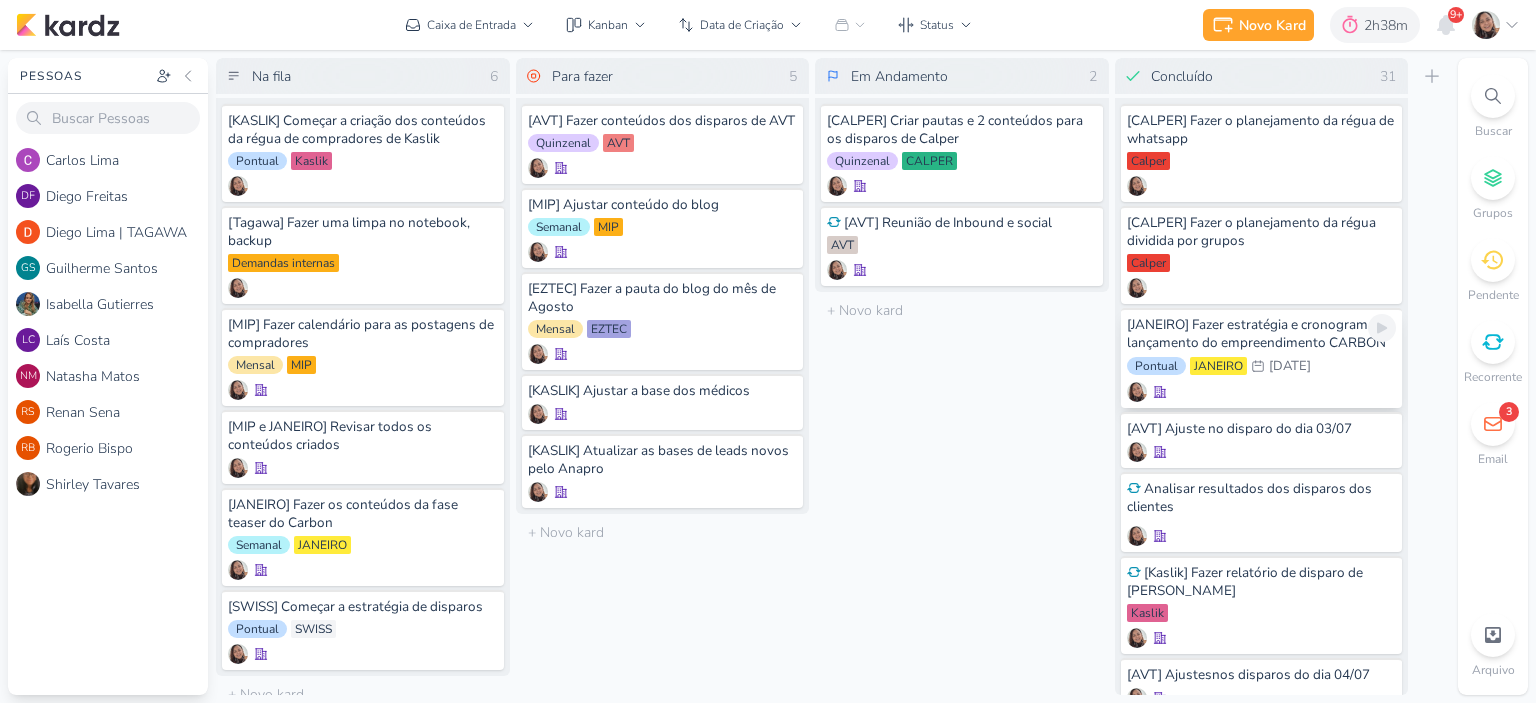 scroll, scrollTop: 0, scrollLeft: 0, axis: both 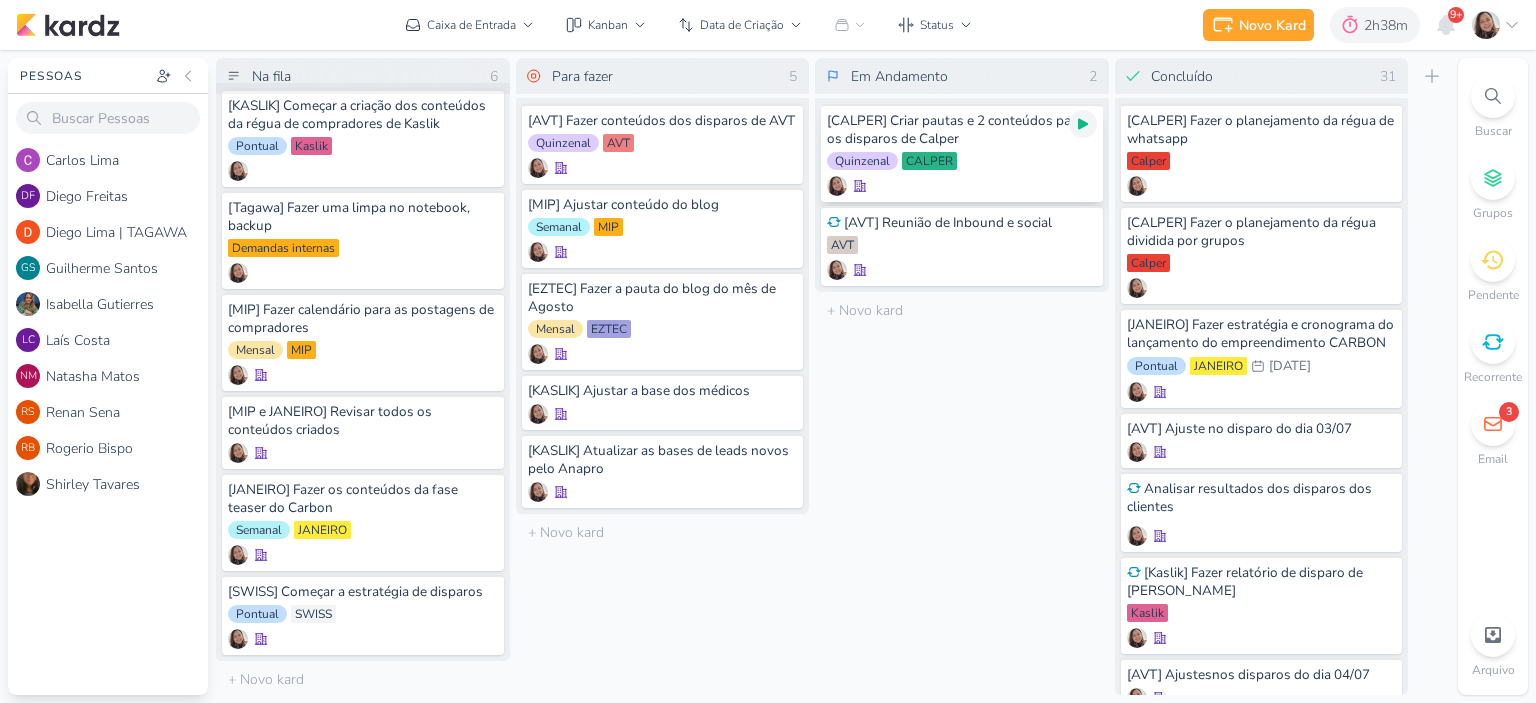 click at bounding box center [1083, 124] 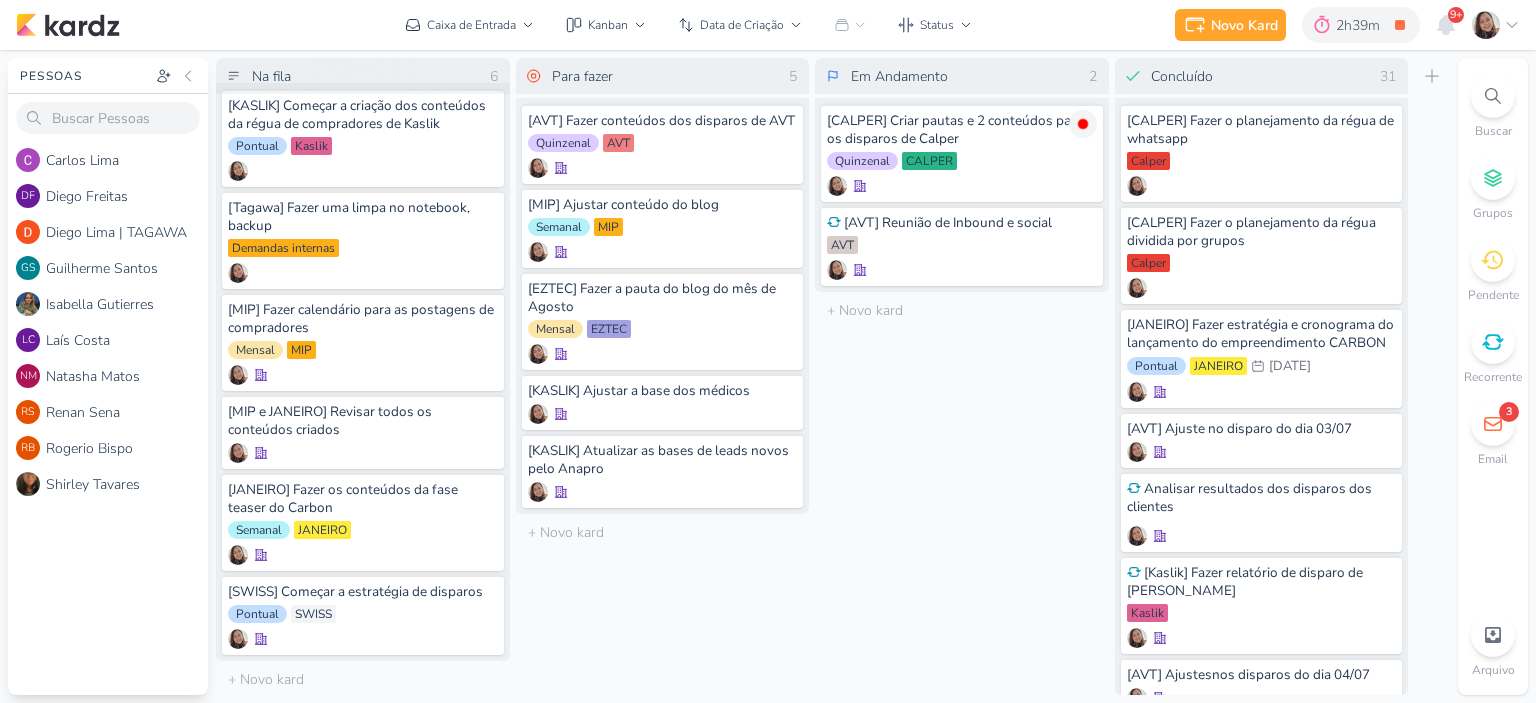 click on "1.99.0
Novo Kard
Ctrl + k
2h39m
[CALPER] Criar pautas e 2 conteúdos para os disparos de Calper
0h1m
Hoje
2h39m
0h1m" at bounding box center [768, 351] 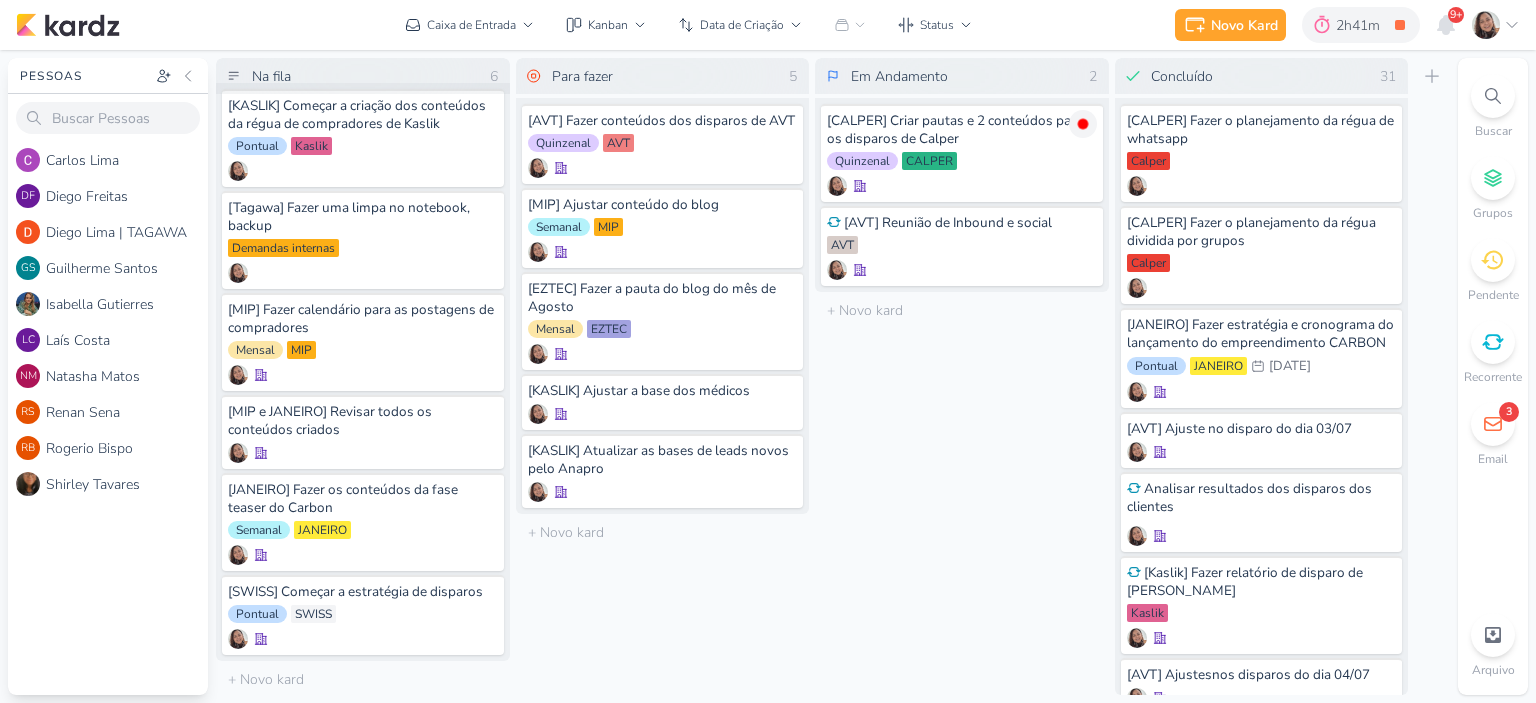 click 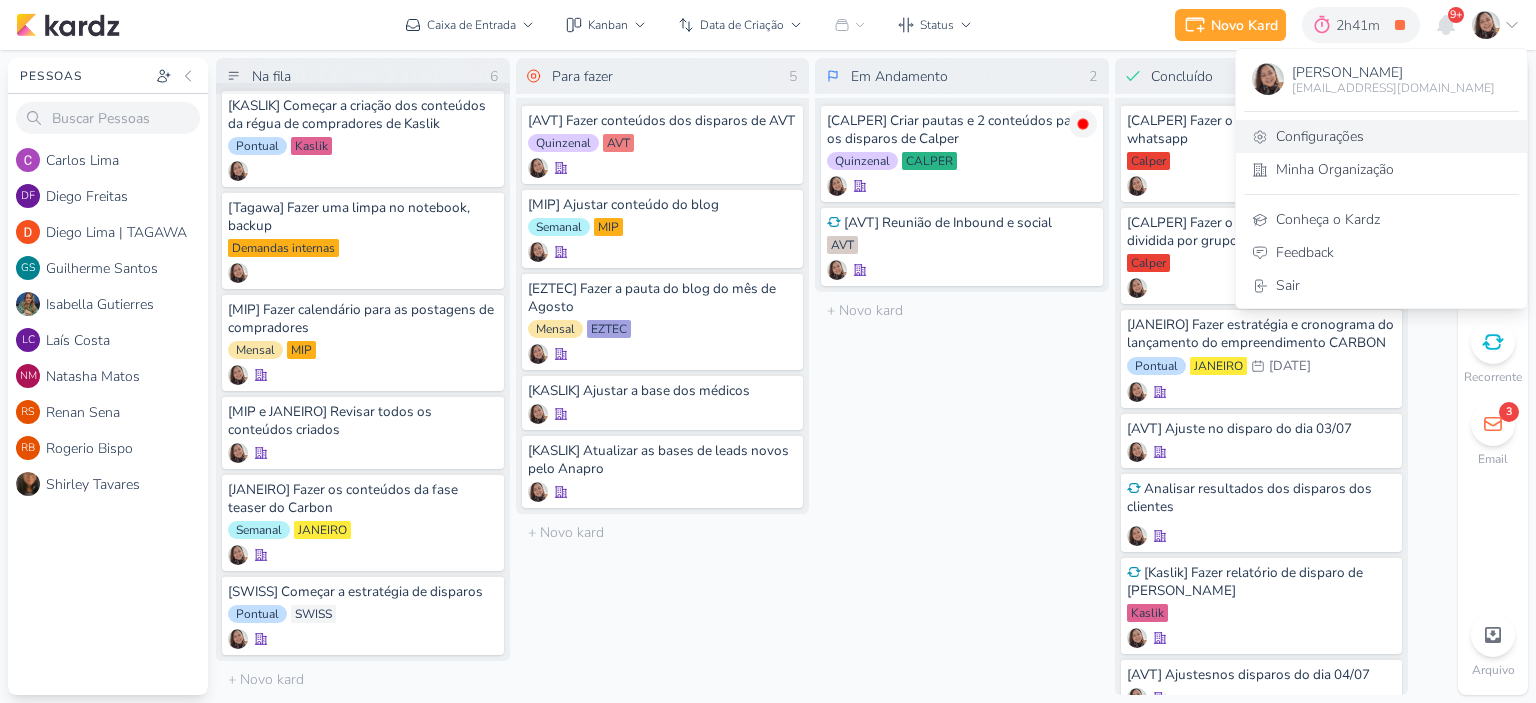 click on "Configurações" at bounding box center [1381, 136] 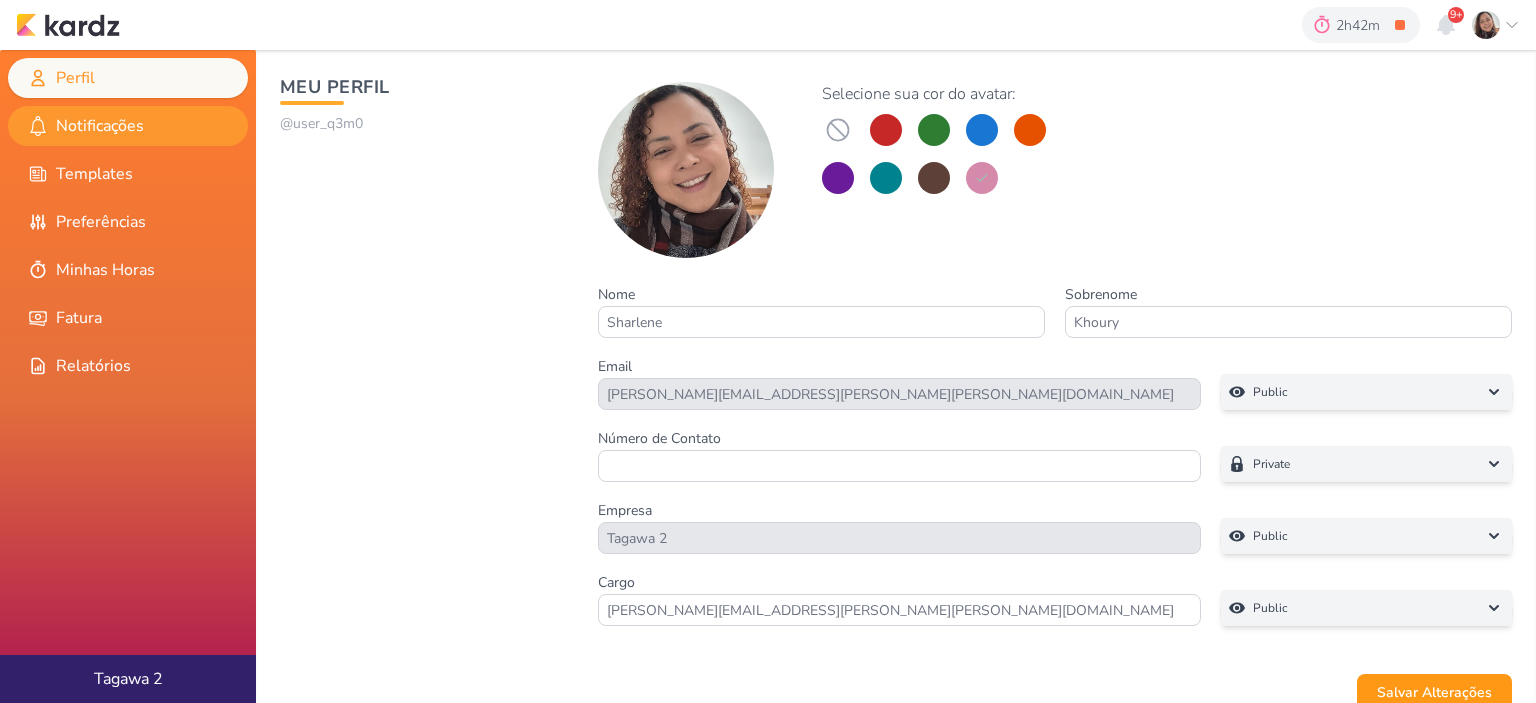scroll, scrollTop: 0, scrollLeft: 0, axis: both 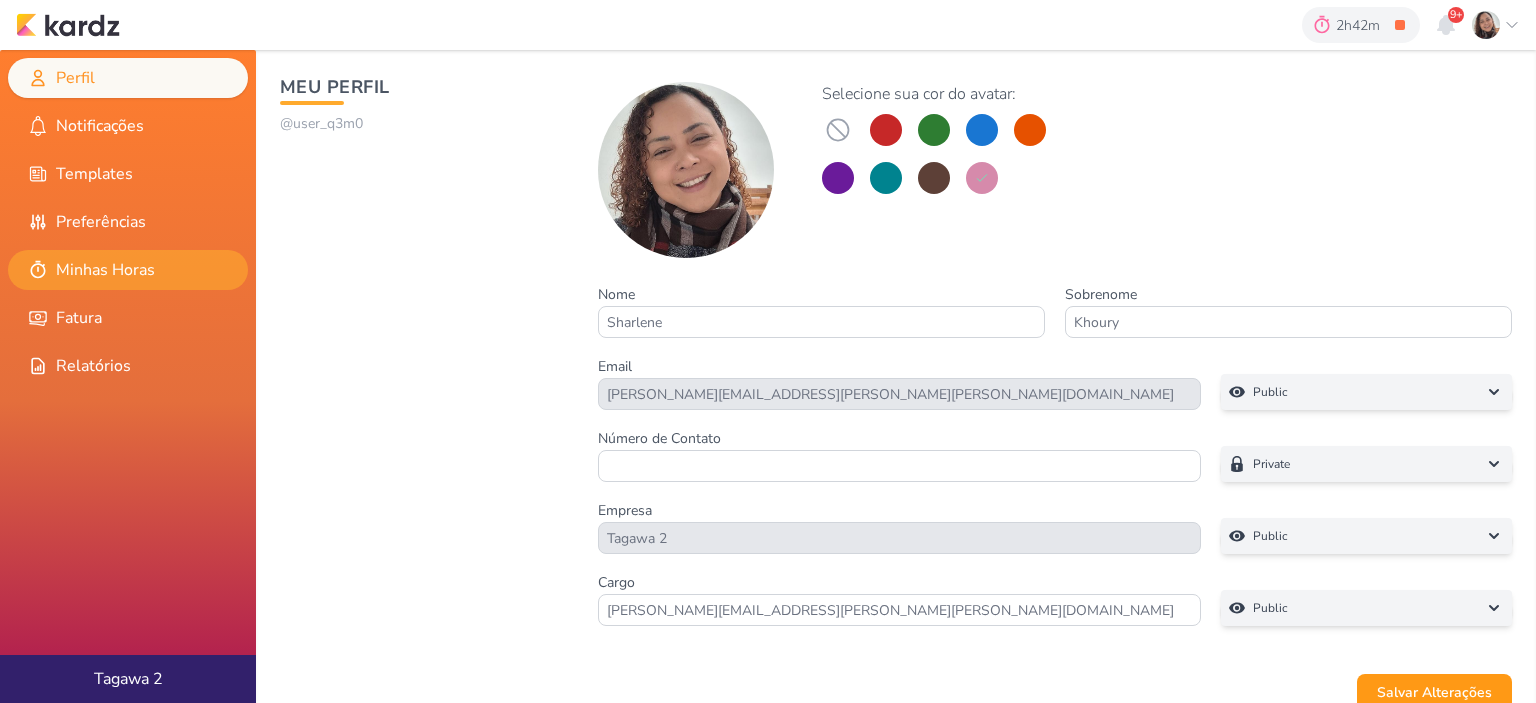 click on "Minhas Horas" at bounding box center [128, 270] 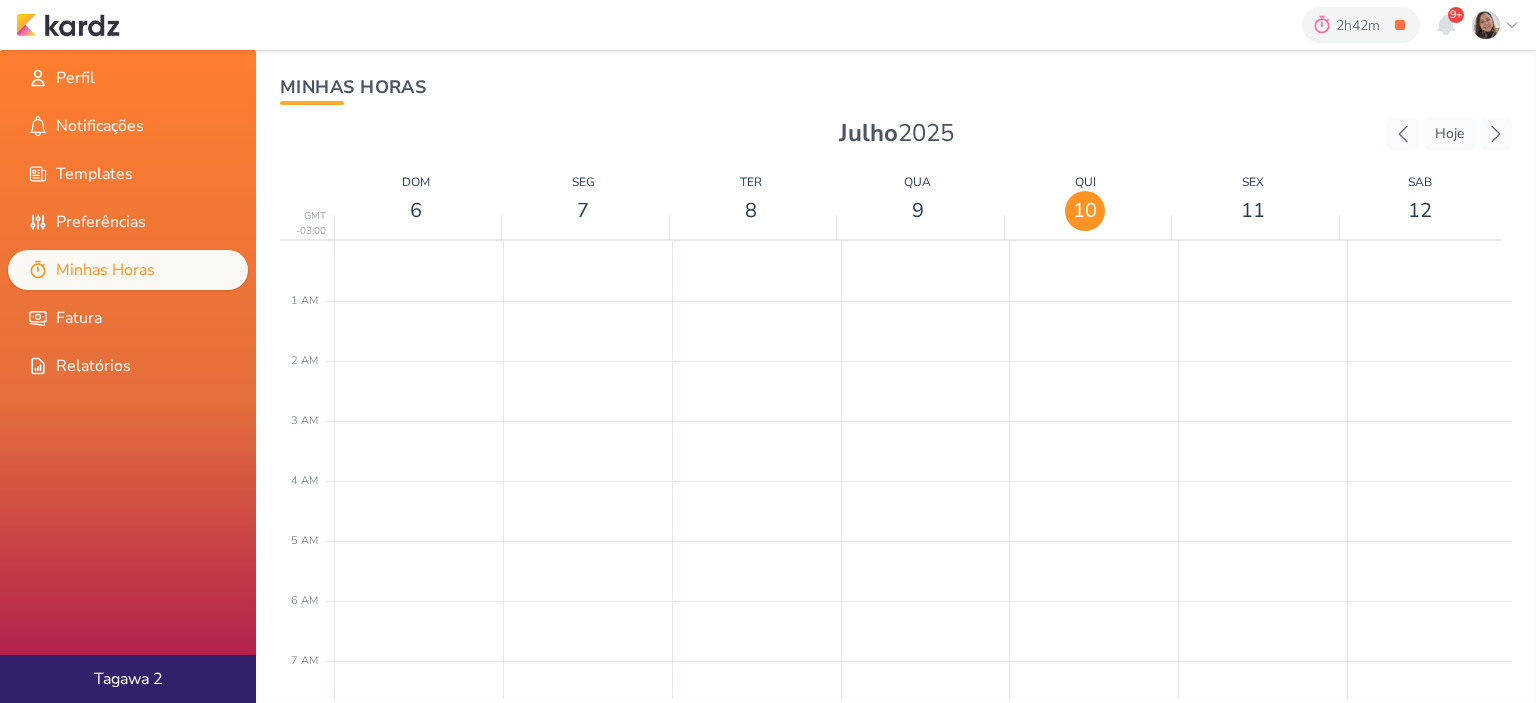 scroll, scrollTop: 0, scrollLeft: 0, axis: both 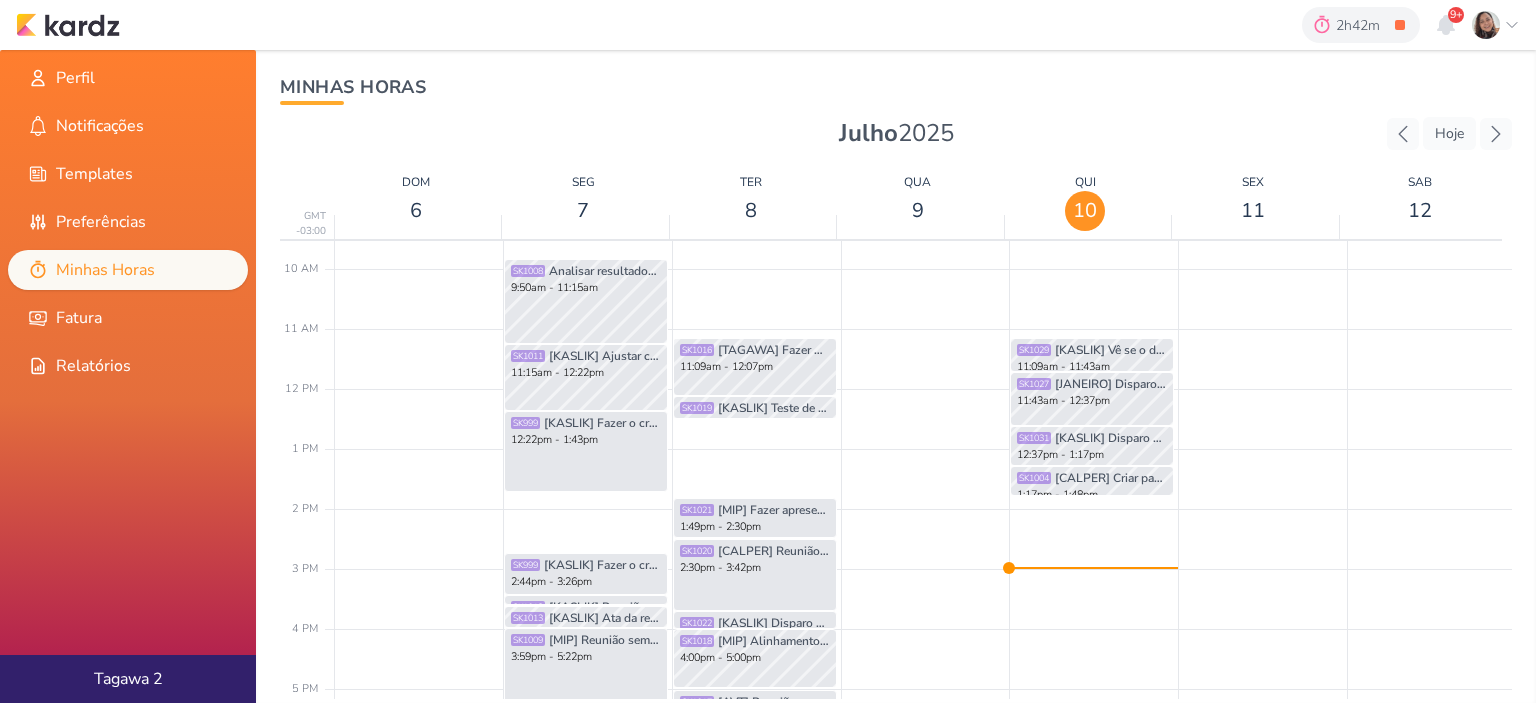 click at bounding box center [918, 569] 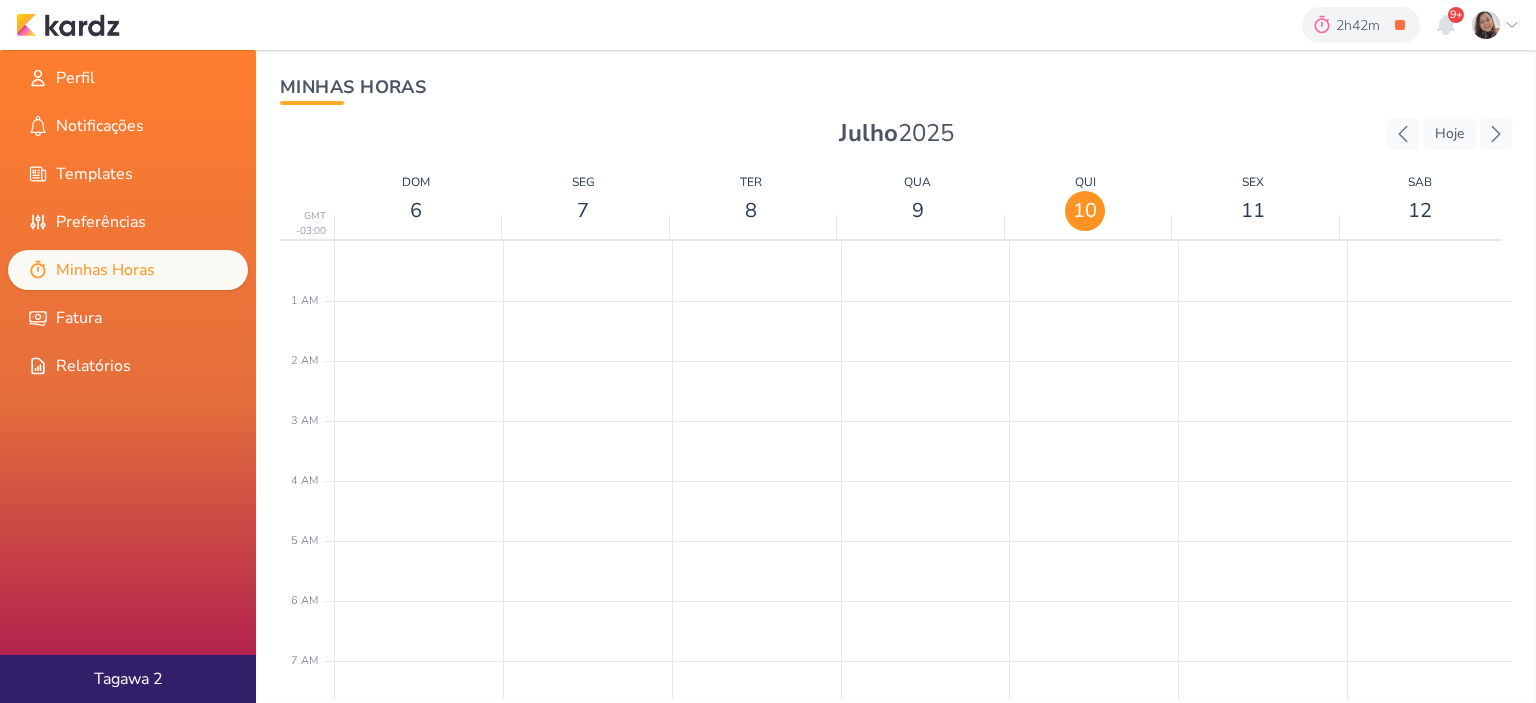 scroll, scrollTop: 0, scrollLeft: 0, axis: both 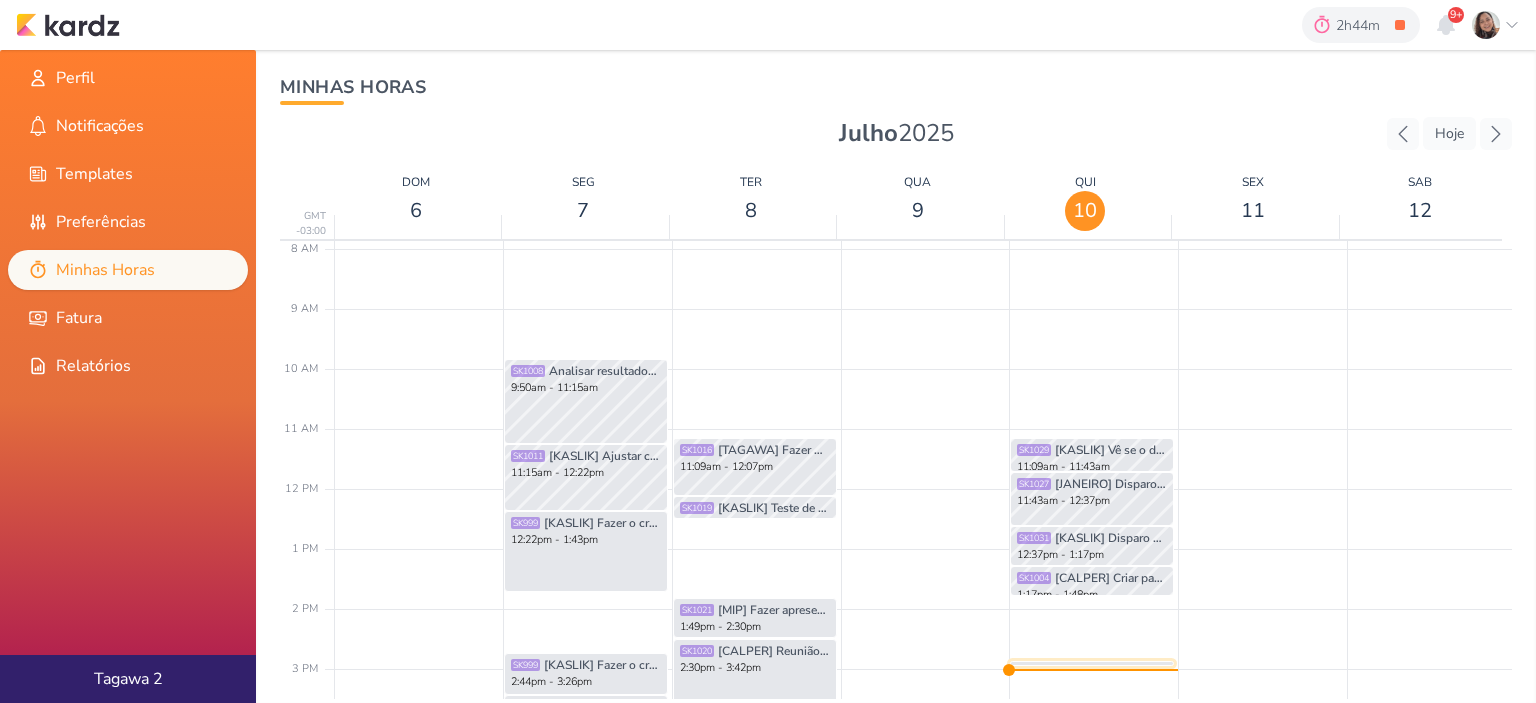 click on "SK1004
[CALPER] Criar pautas e 2 conteúdos para os disparos de Calper" at bounding box center (1092, 673) 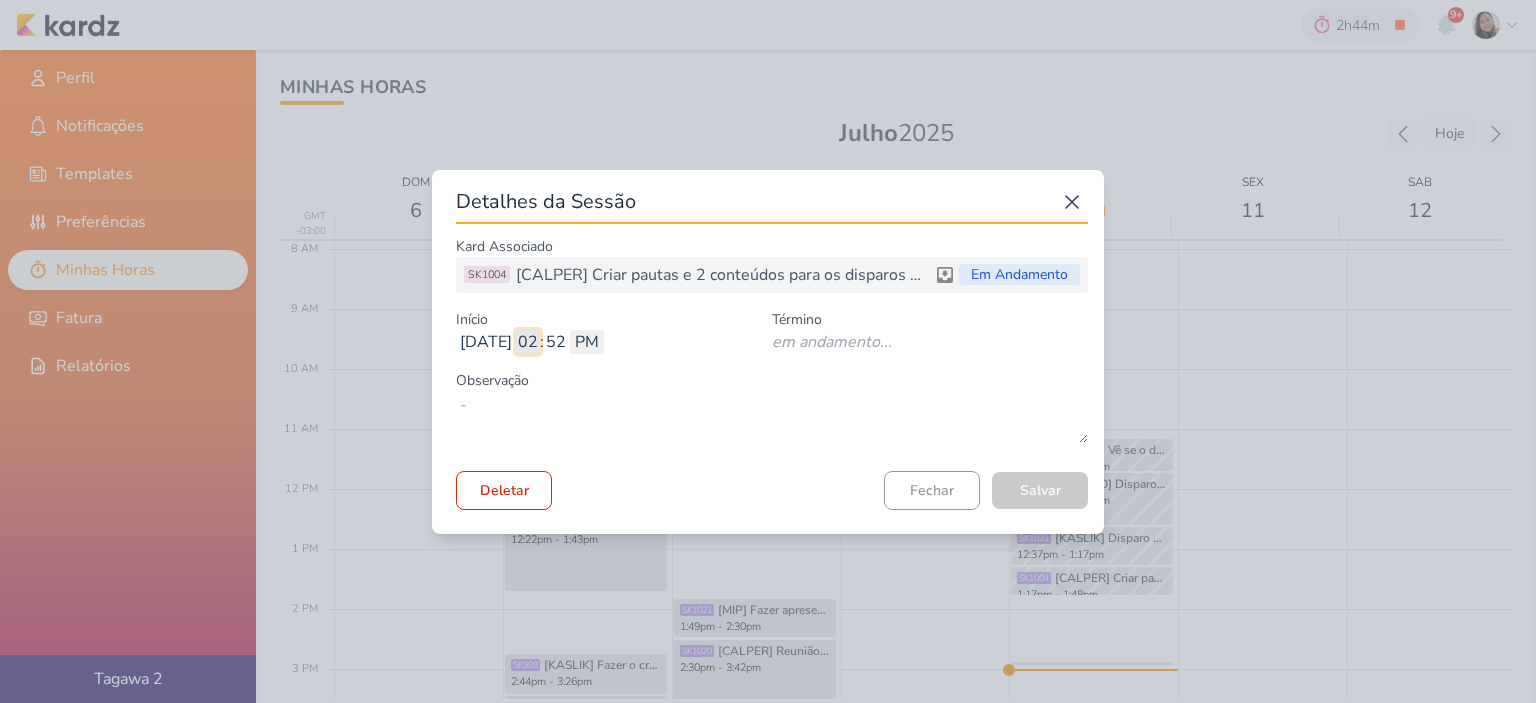 click on "02" at bounding box center (528, 342) 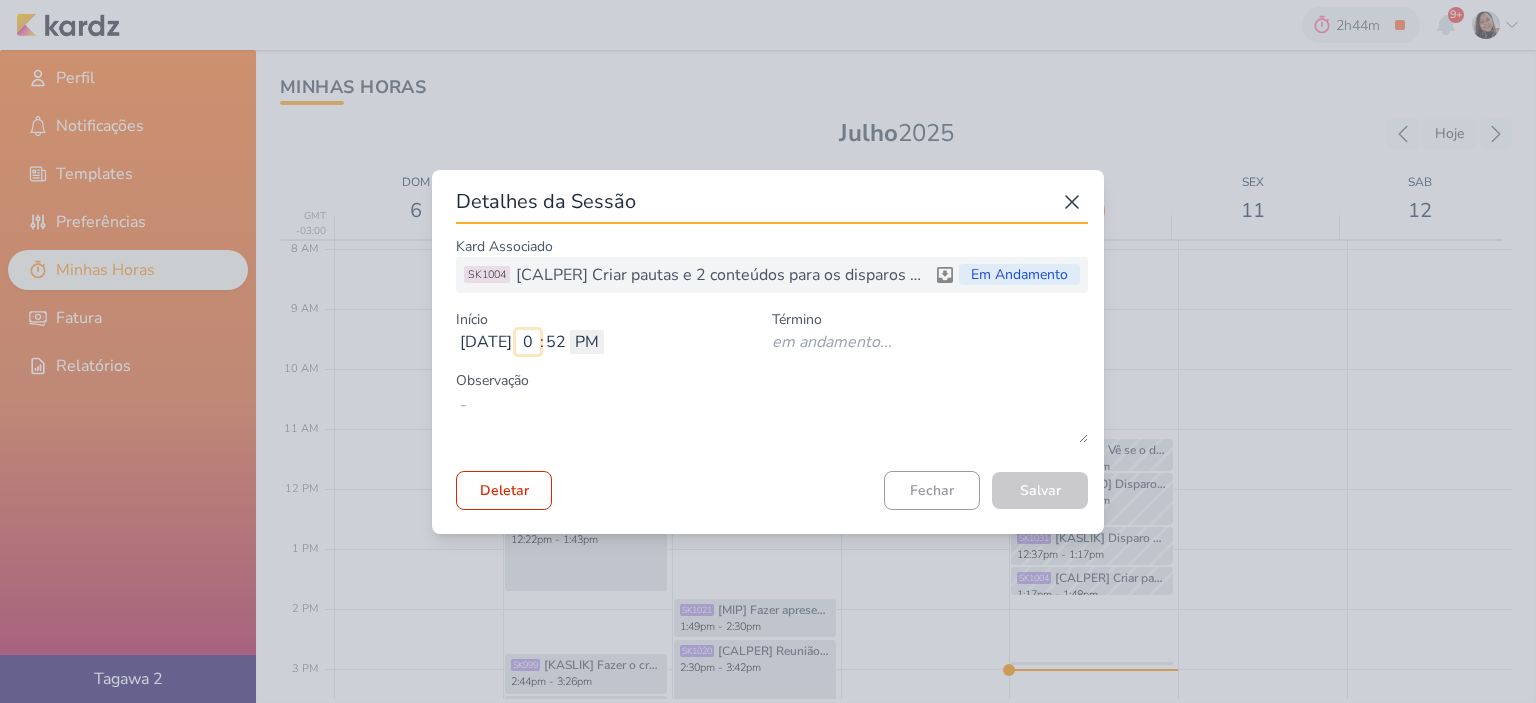type on "01" 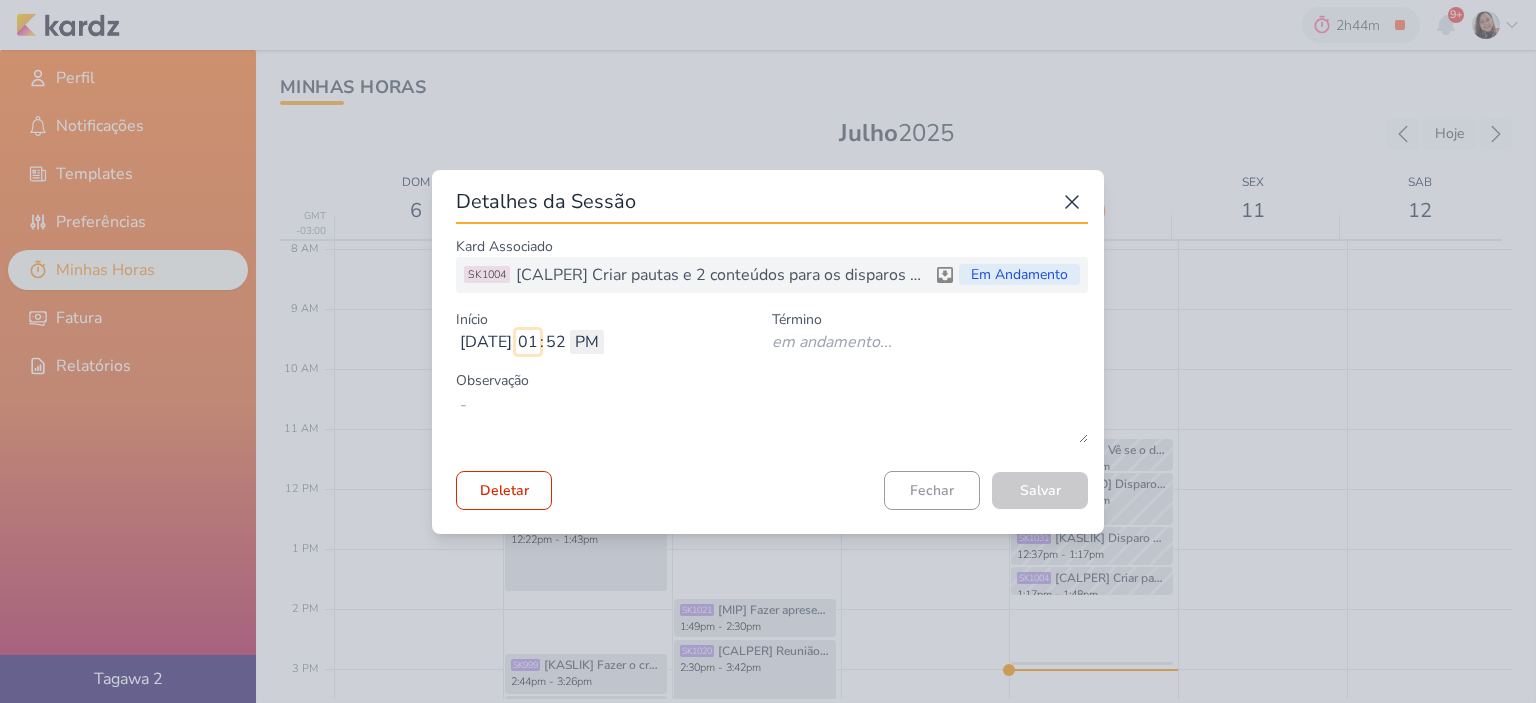 type 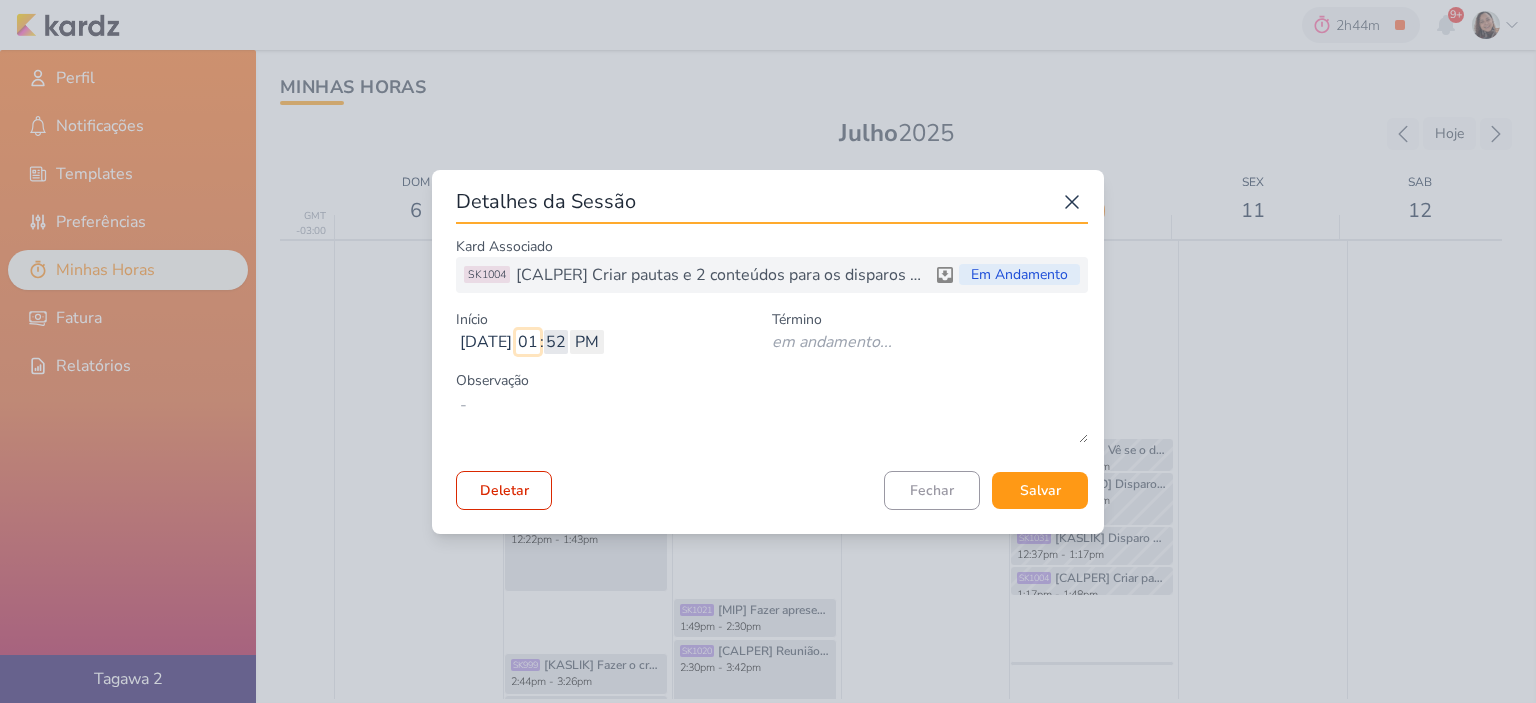 type on "01" 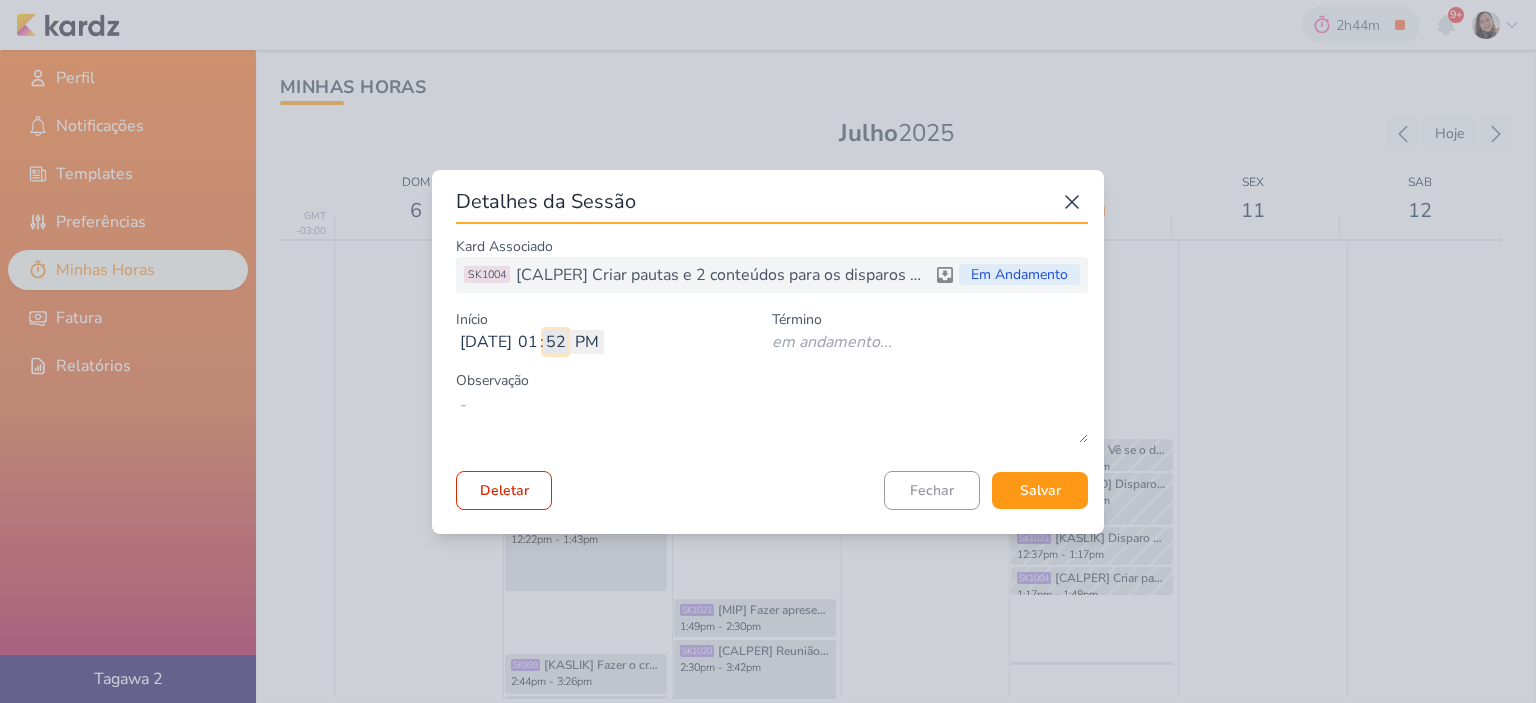 click on "52" at bounding box center [556, 342] 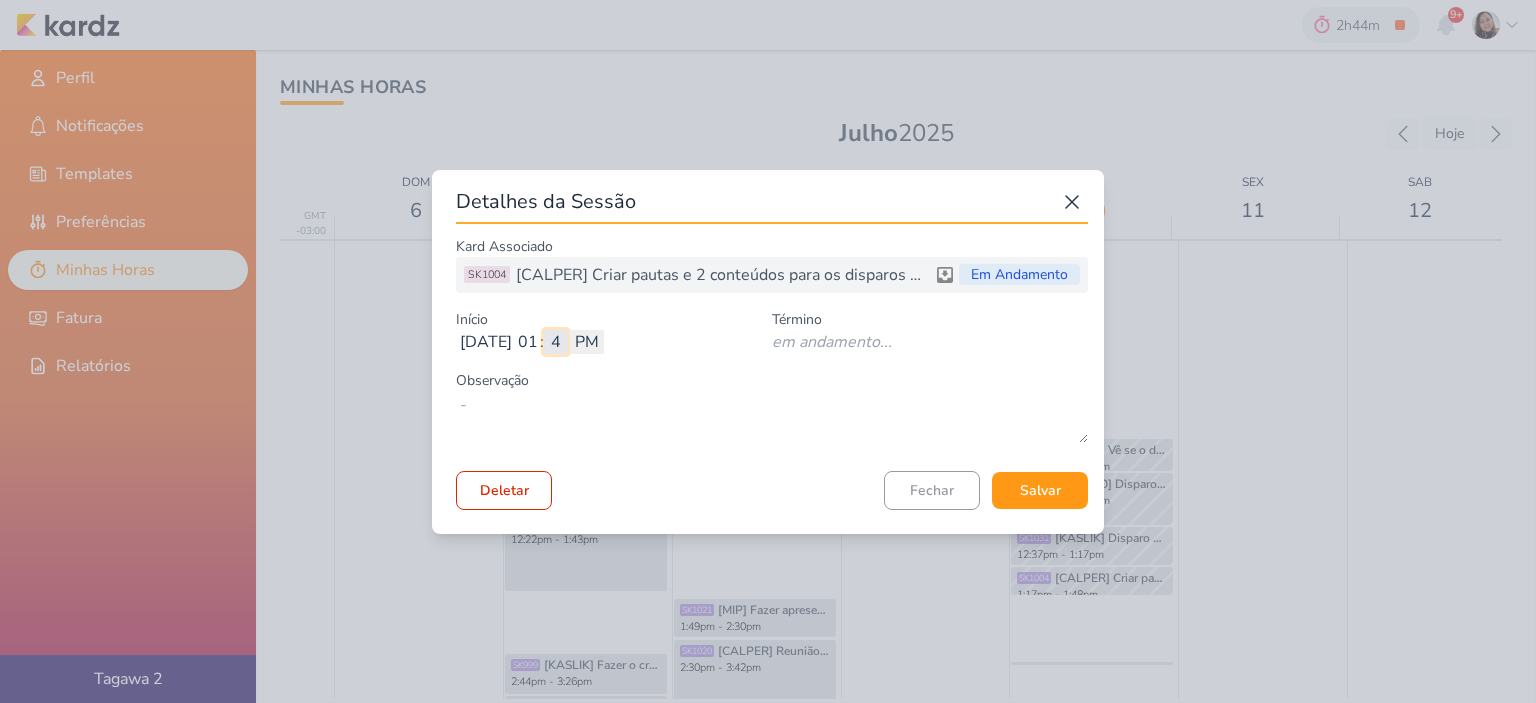 type on "47" 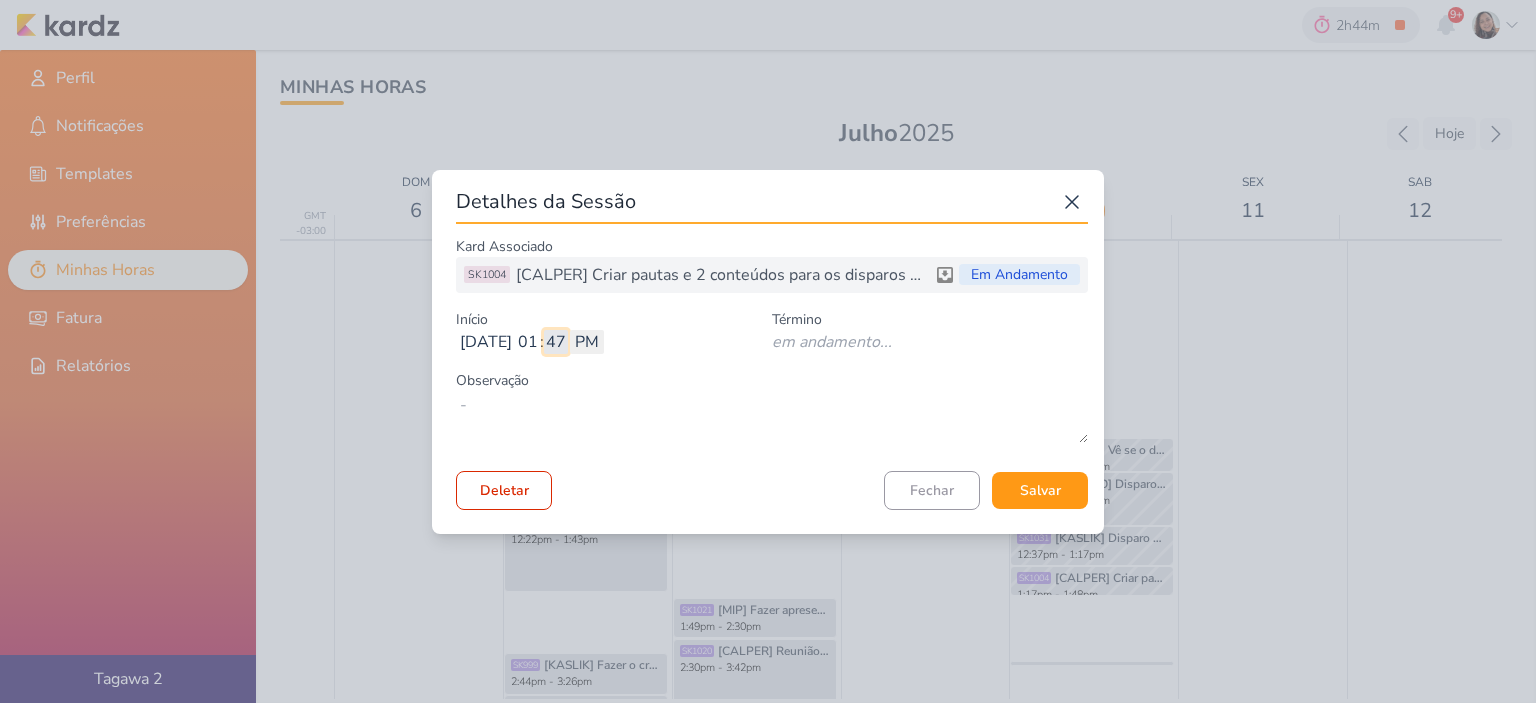 type 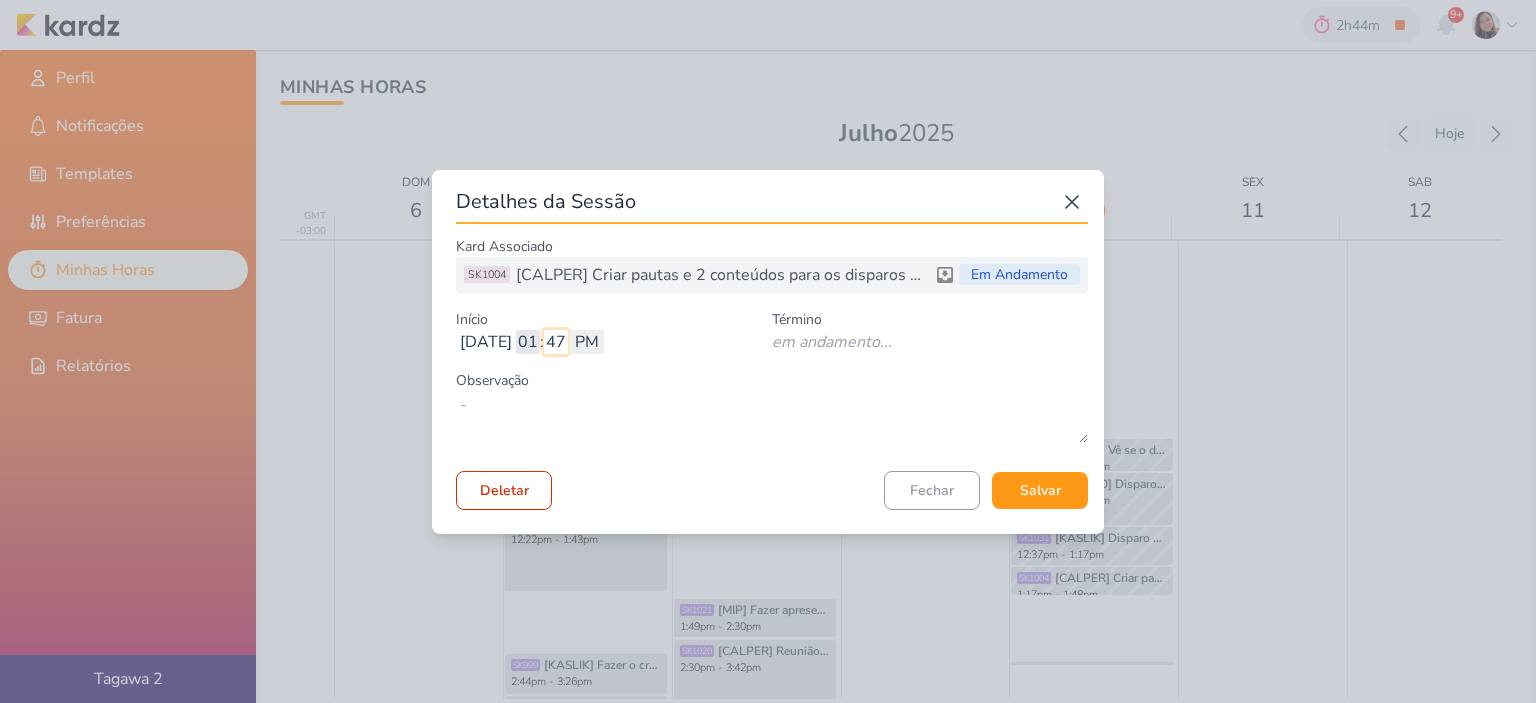 type on "47" 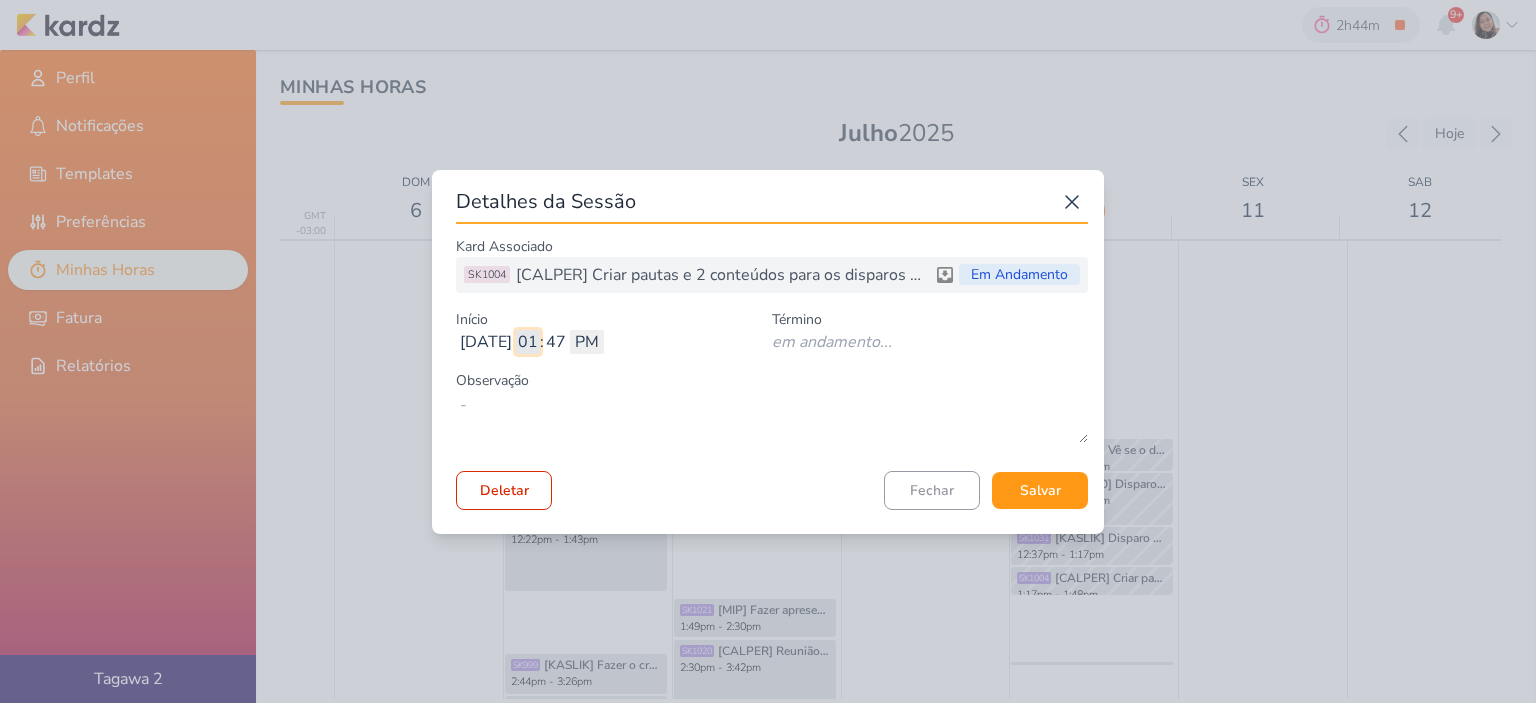 click on "01" at bounding box center [528, 342] 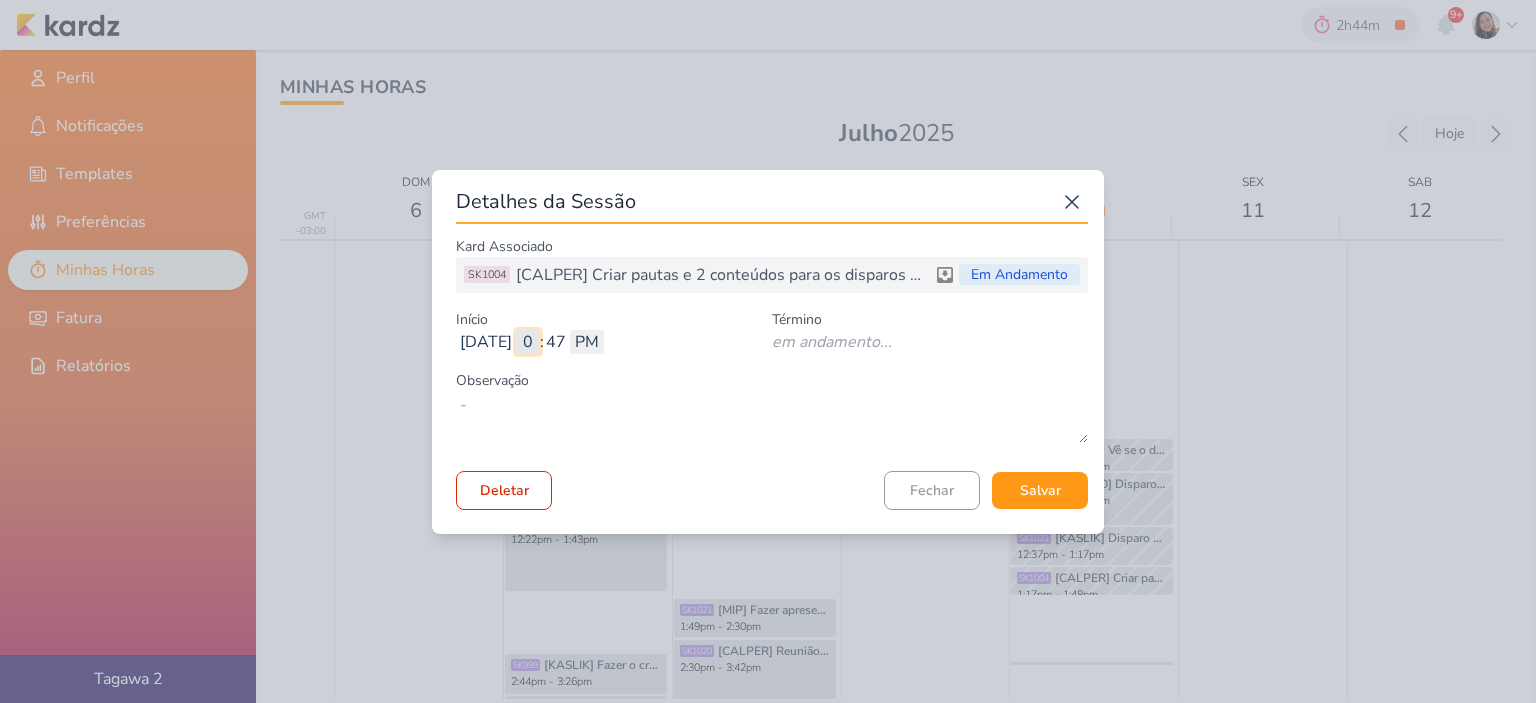 type on "02" 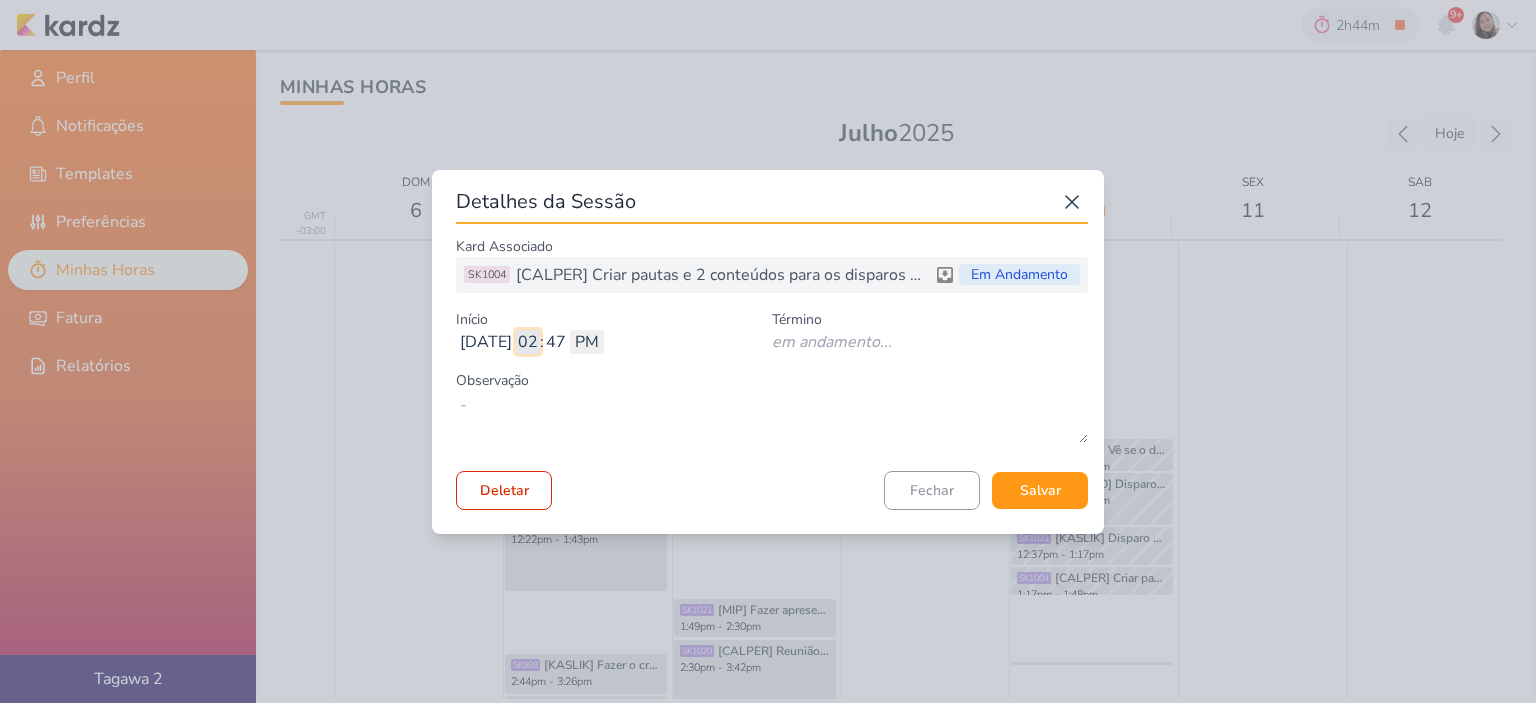 type 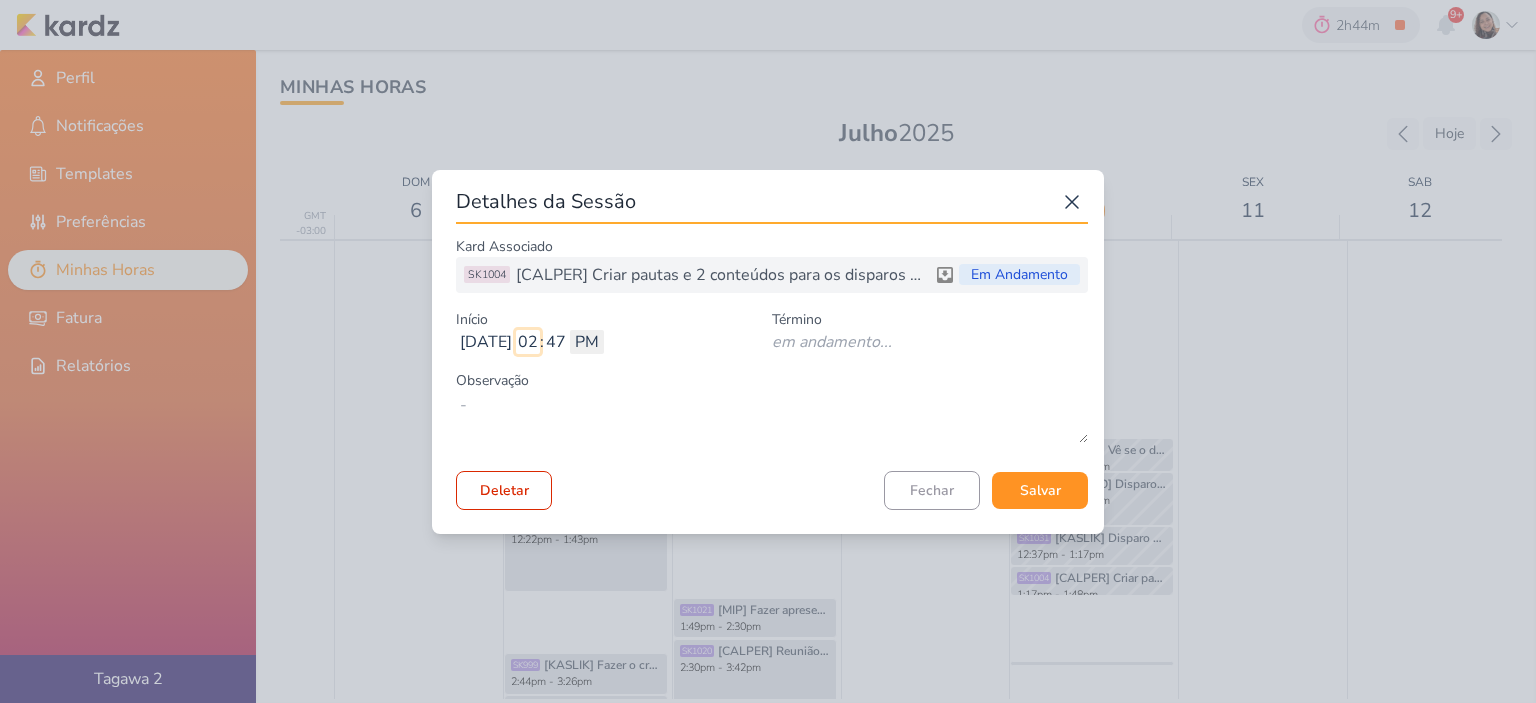 type on "02" 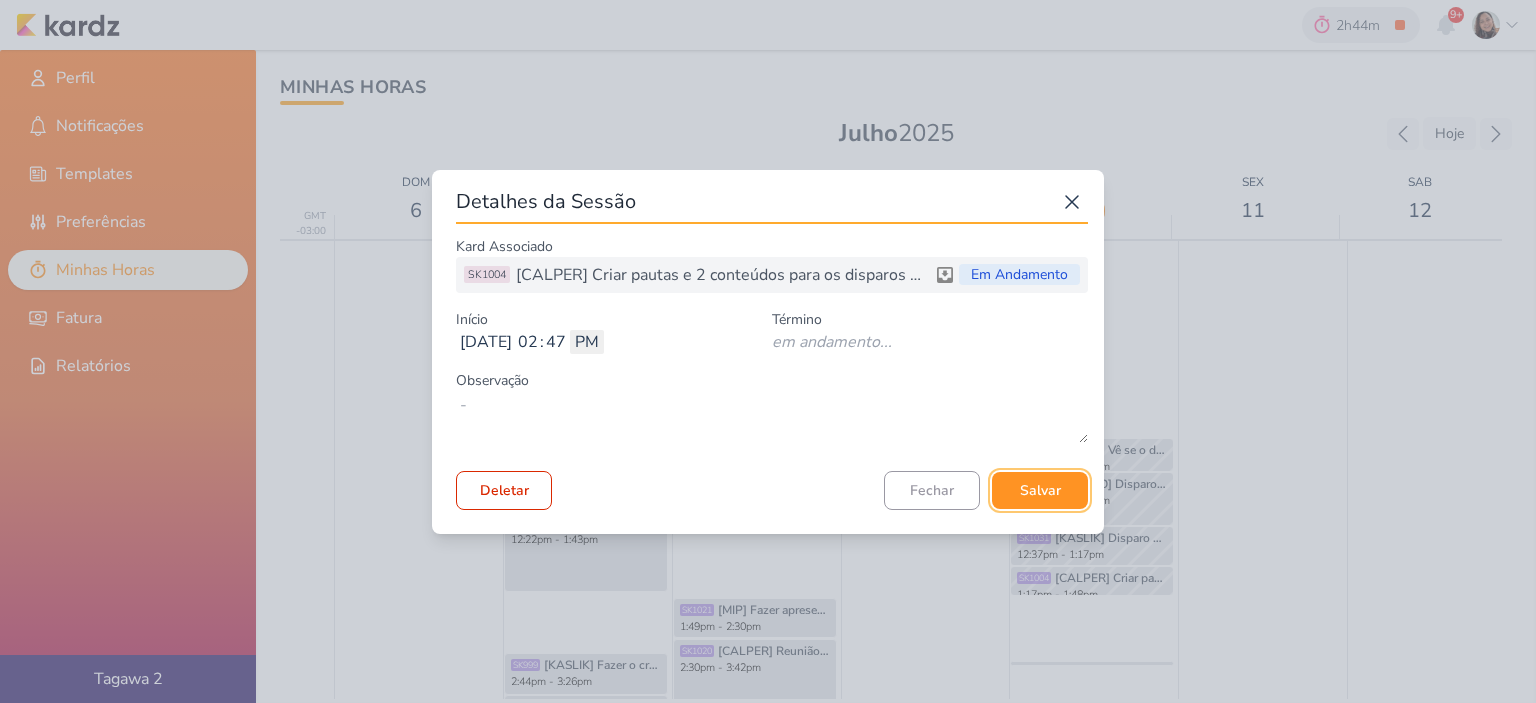 click on "Salvar" at bounding box center [1040, 490] 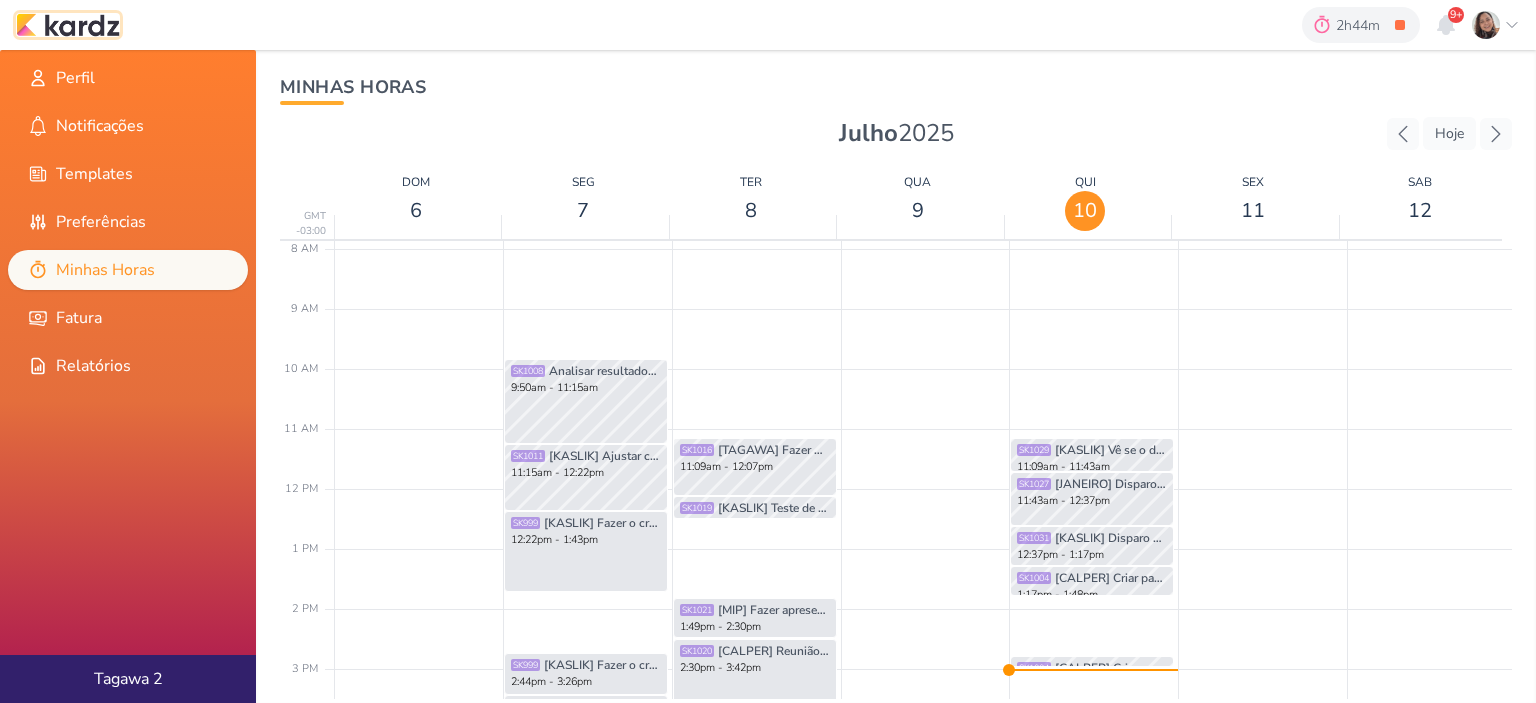 click at bounding box center [68, 25] 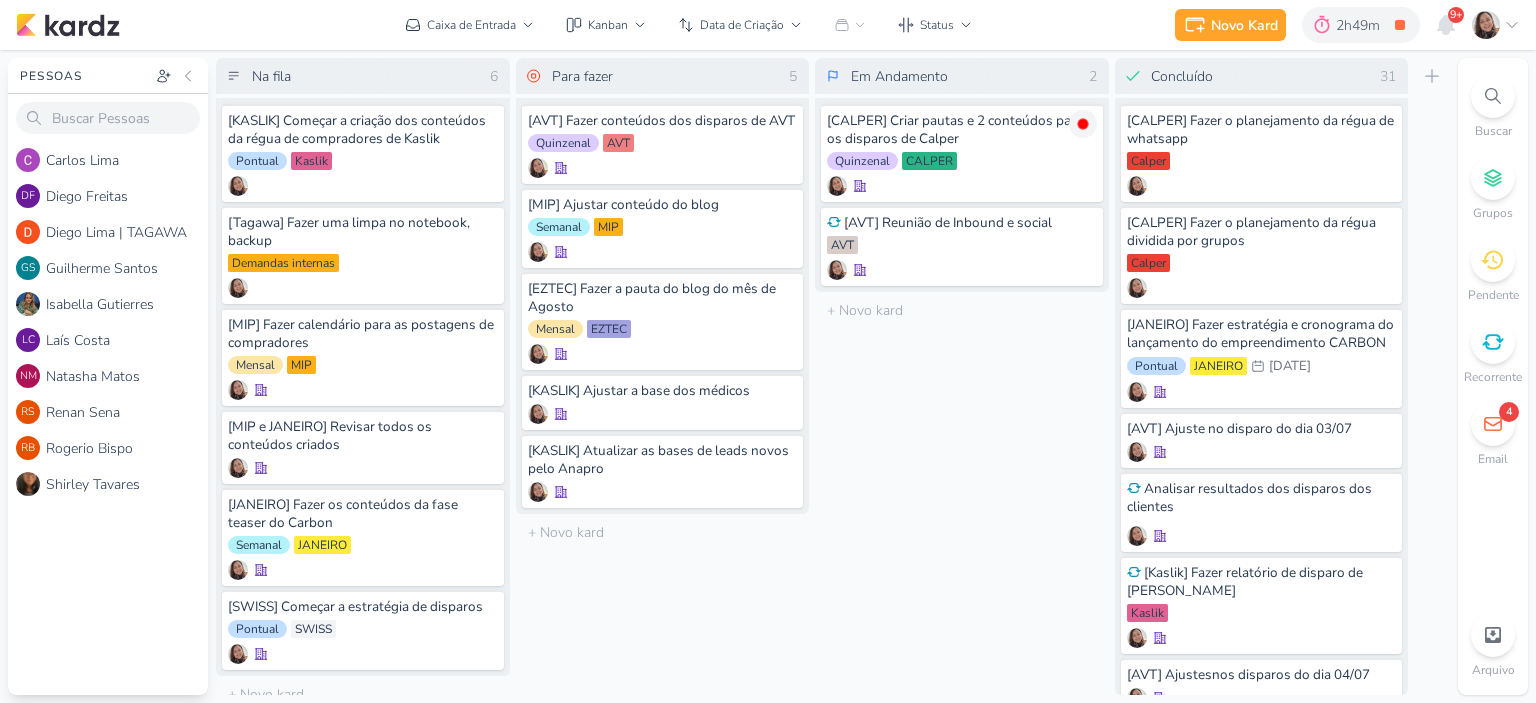 scroll, scrollTop: 0, scrollLeft: 0, axis: both 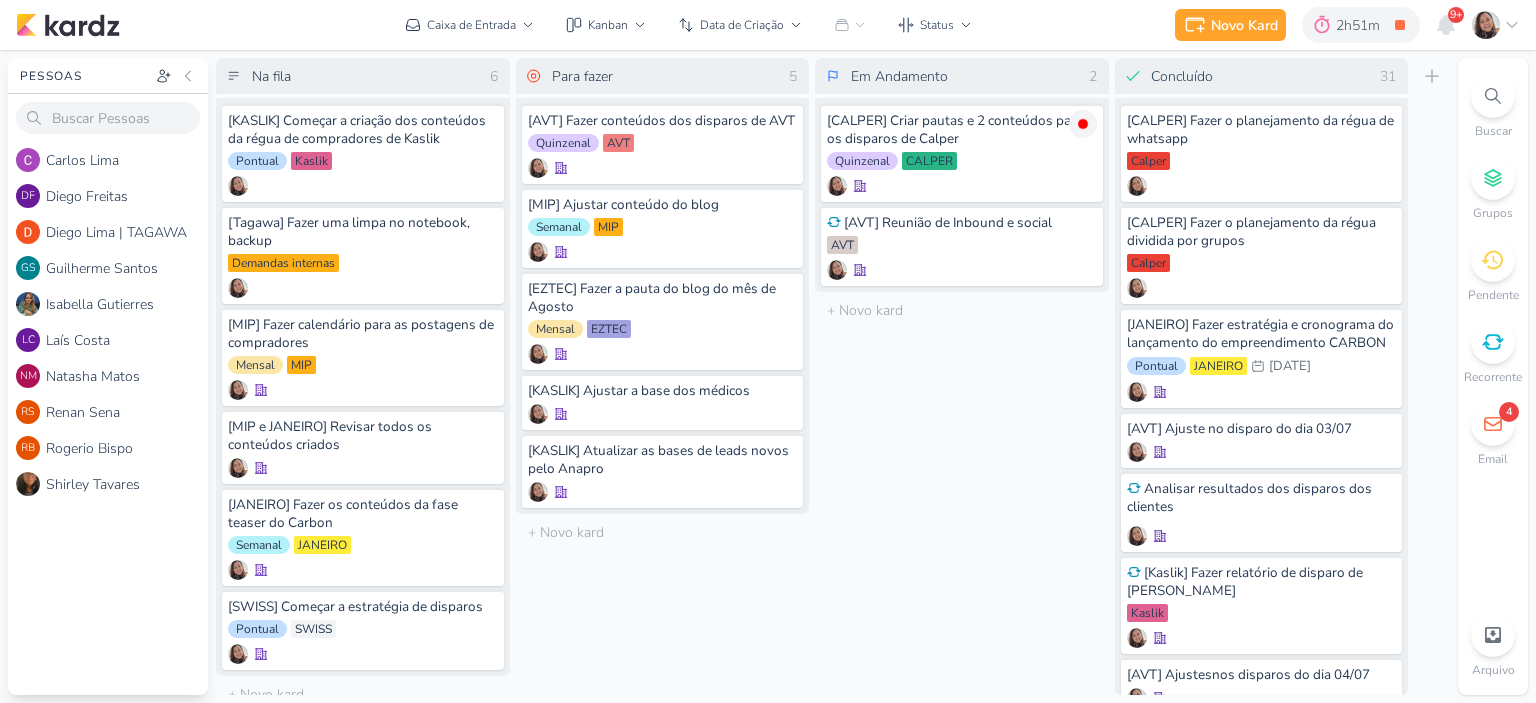 click 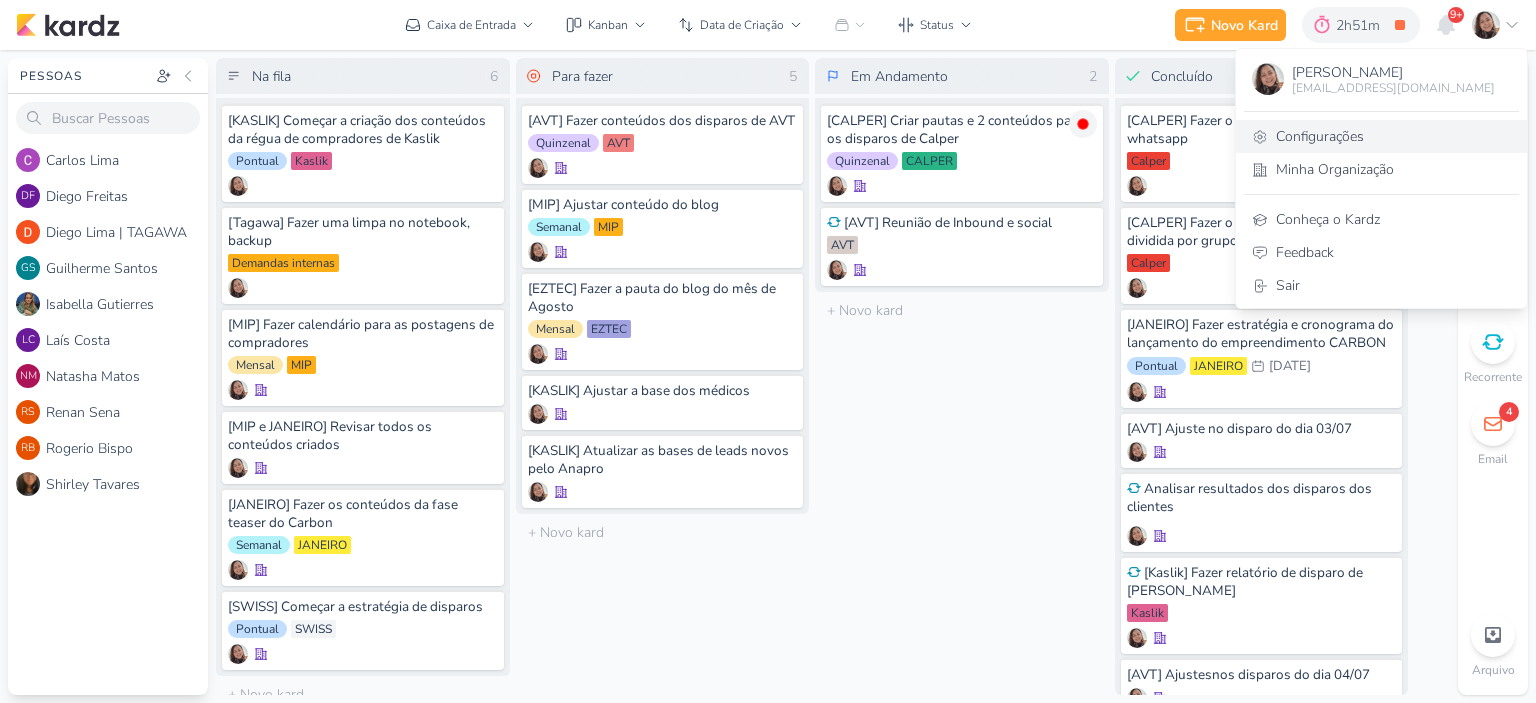 click on "Configurações" at bounding box center (1381, 136) 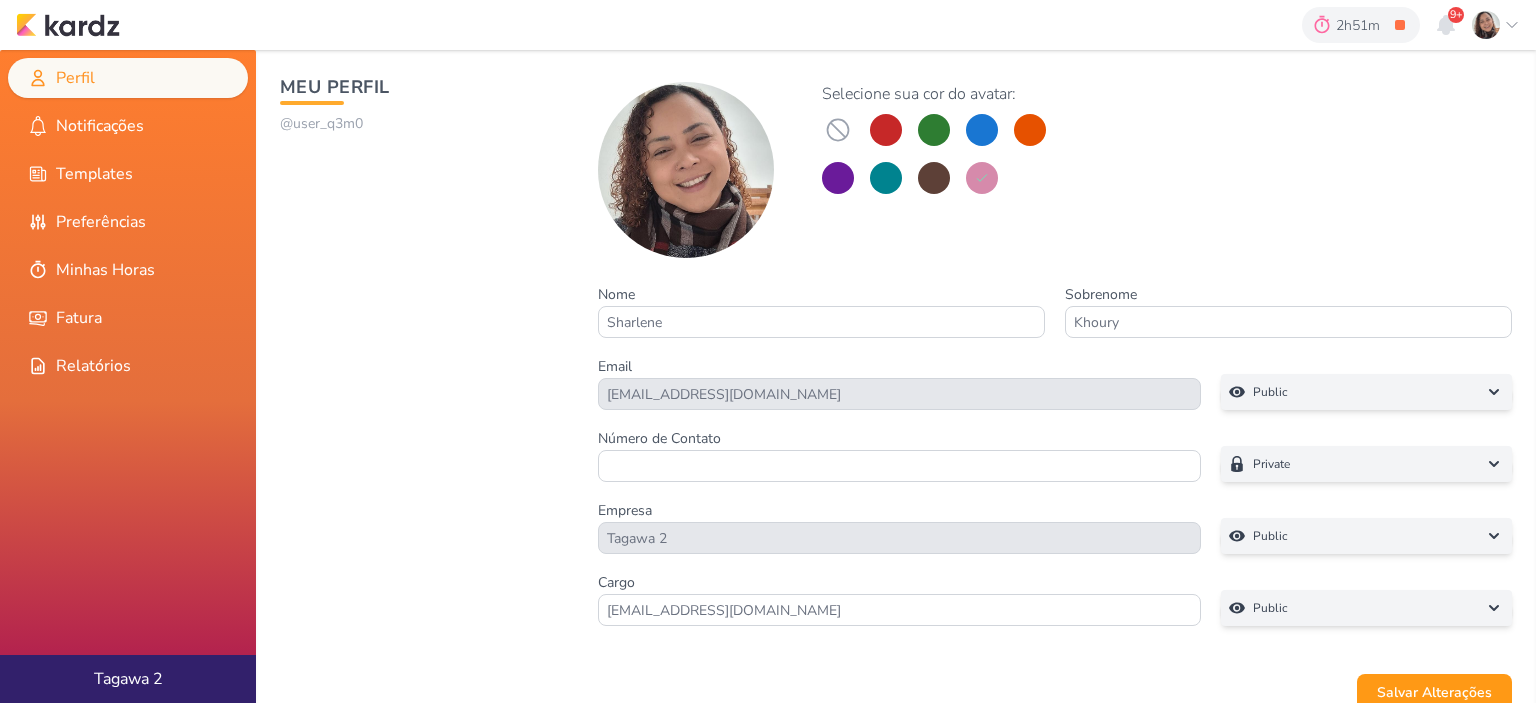 scroll, scrollTop: 0, scrollLeft: 0, axis: both 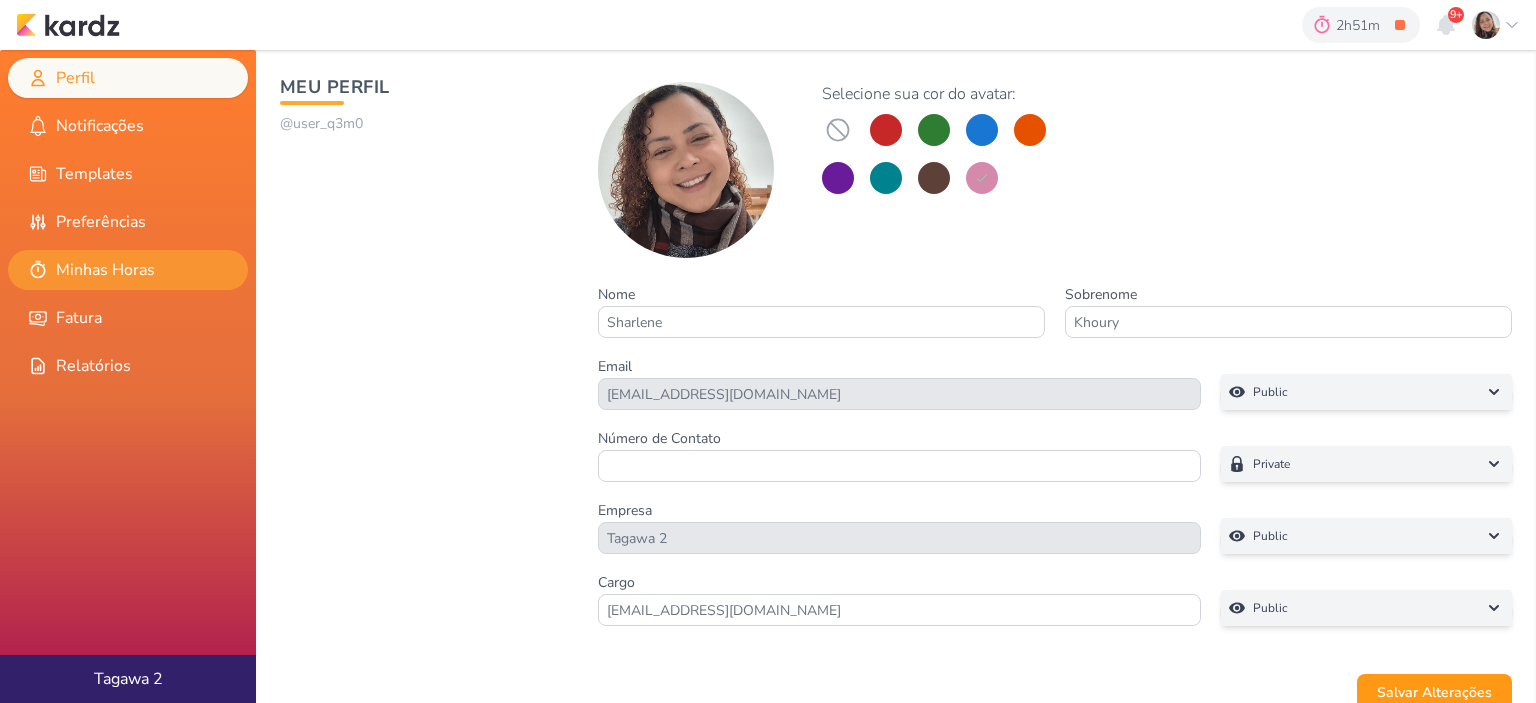 click on "Minhas Horas" at bounding box center (128, 270) 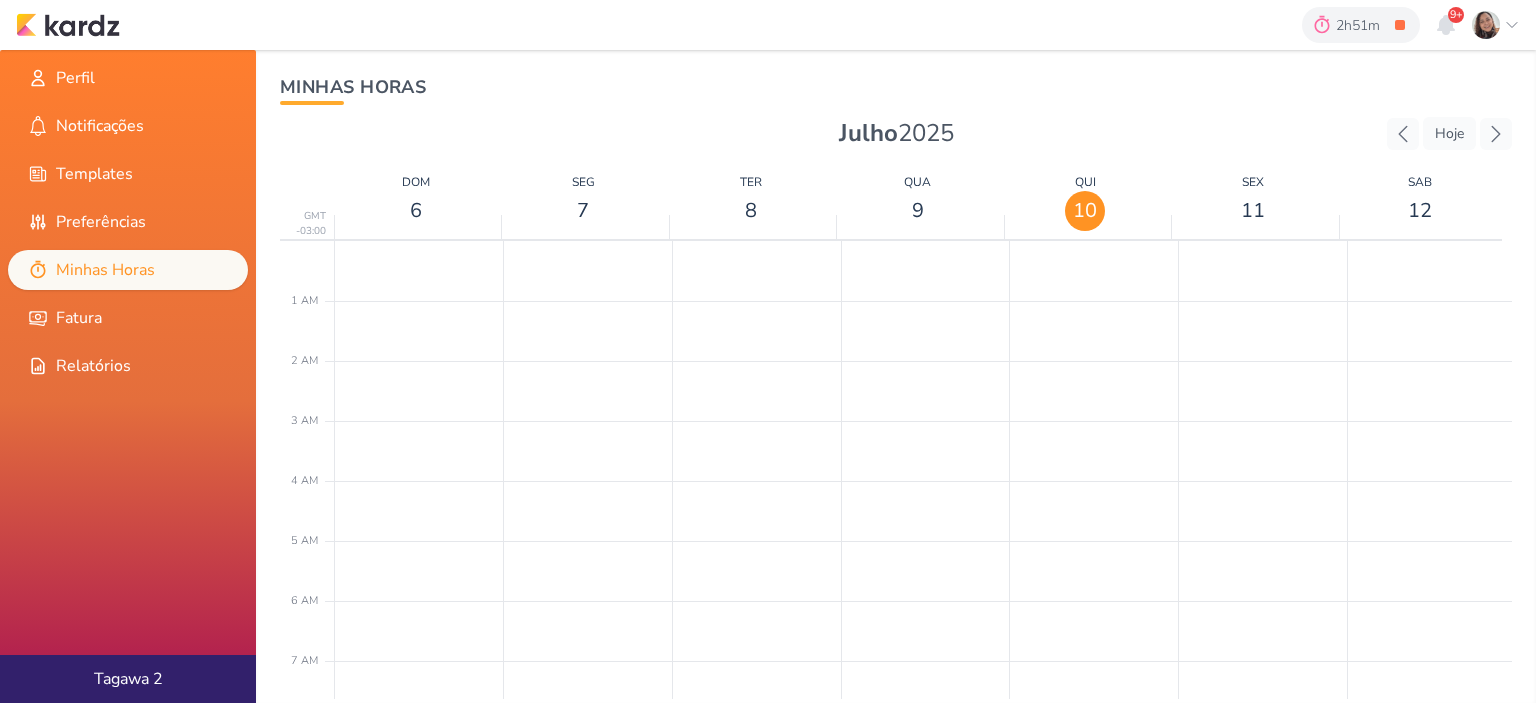 scroll, scrollTop: 472, scrollLeft: 0, axis: vertical 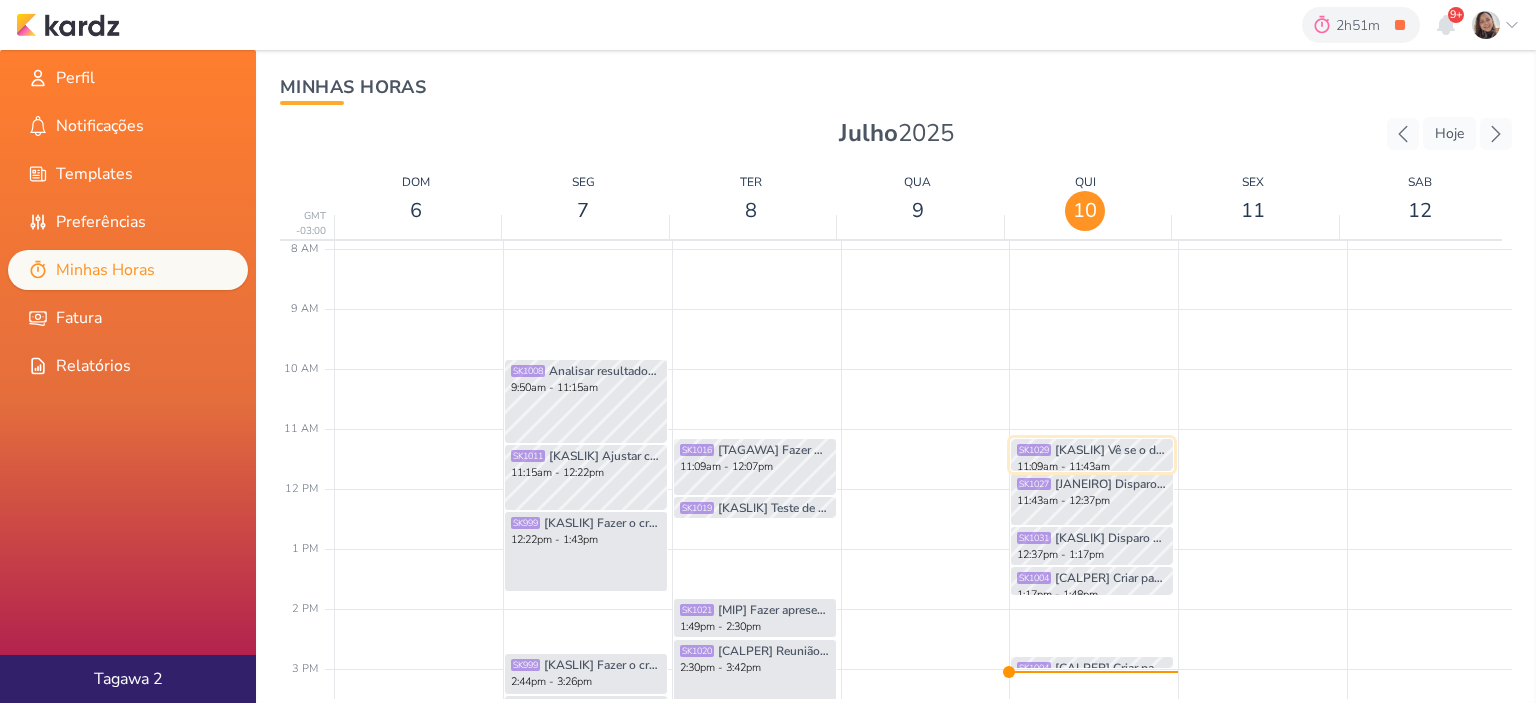 click on "[KASLIK] Vê se o disparo programado foi certinho" at bounding box center [1111, 450] 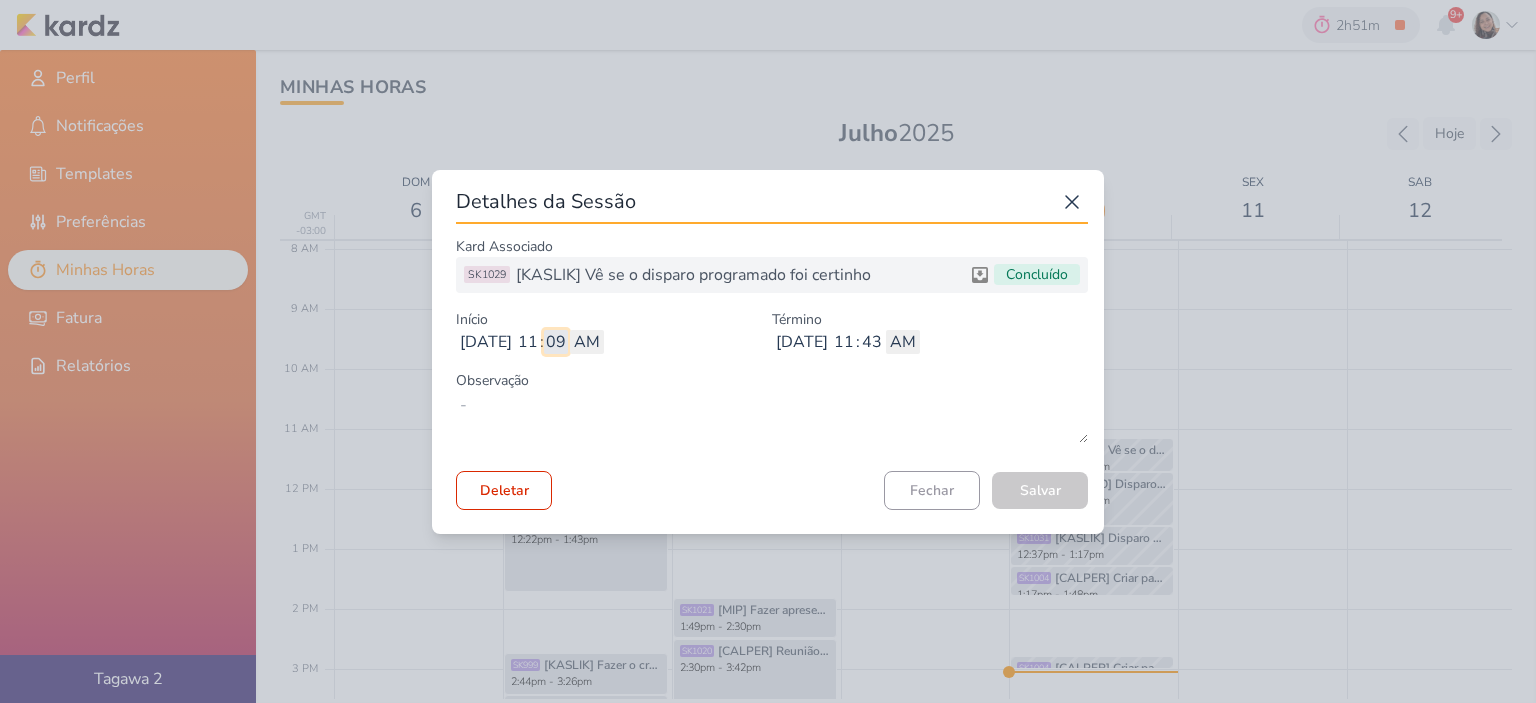 click on "09" at bounding box center (556, 342) 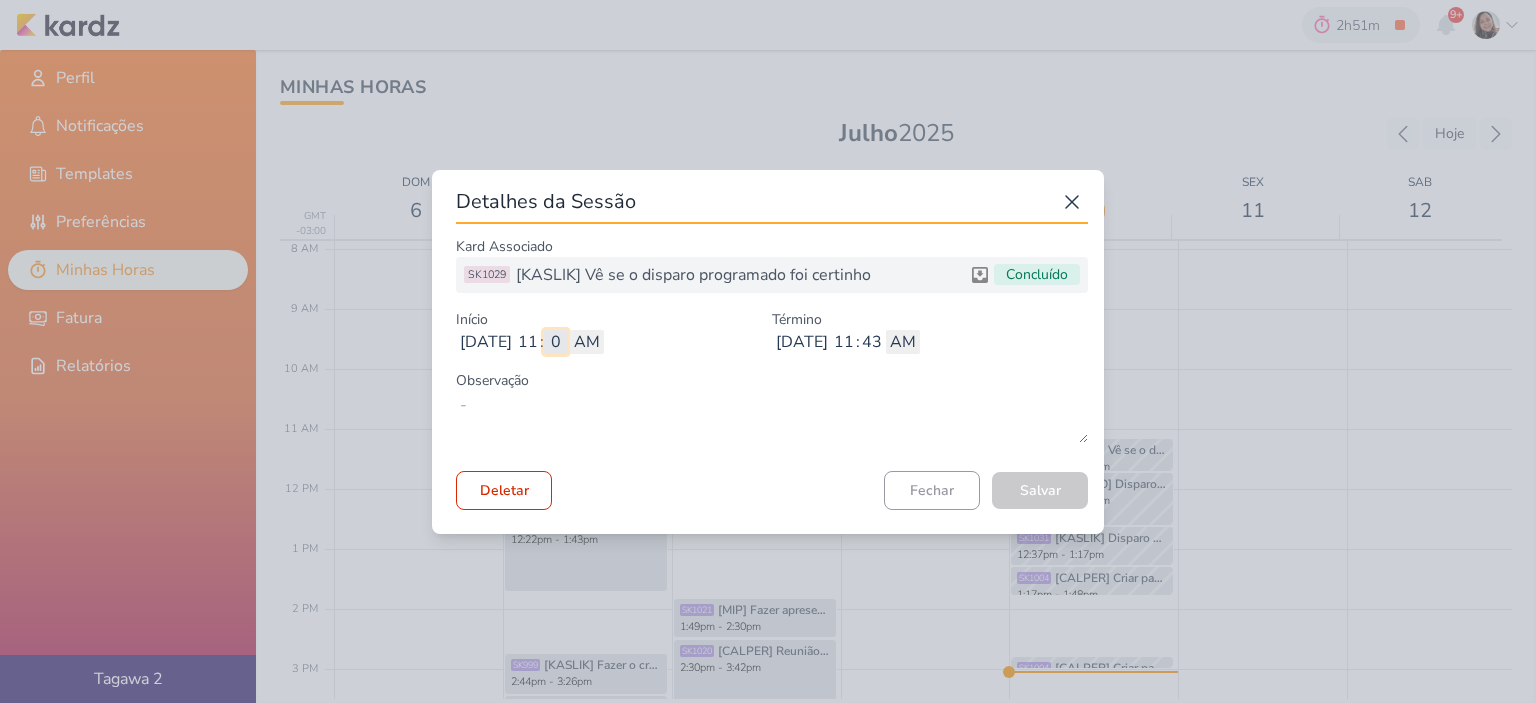 type on "04" 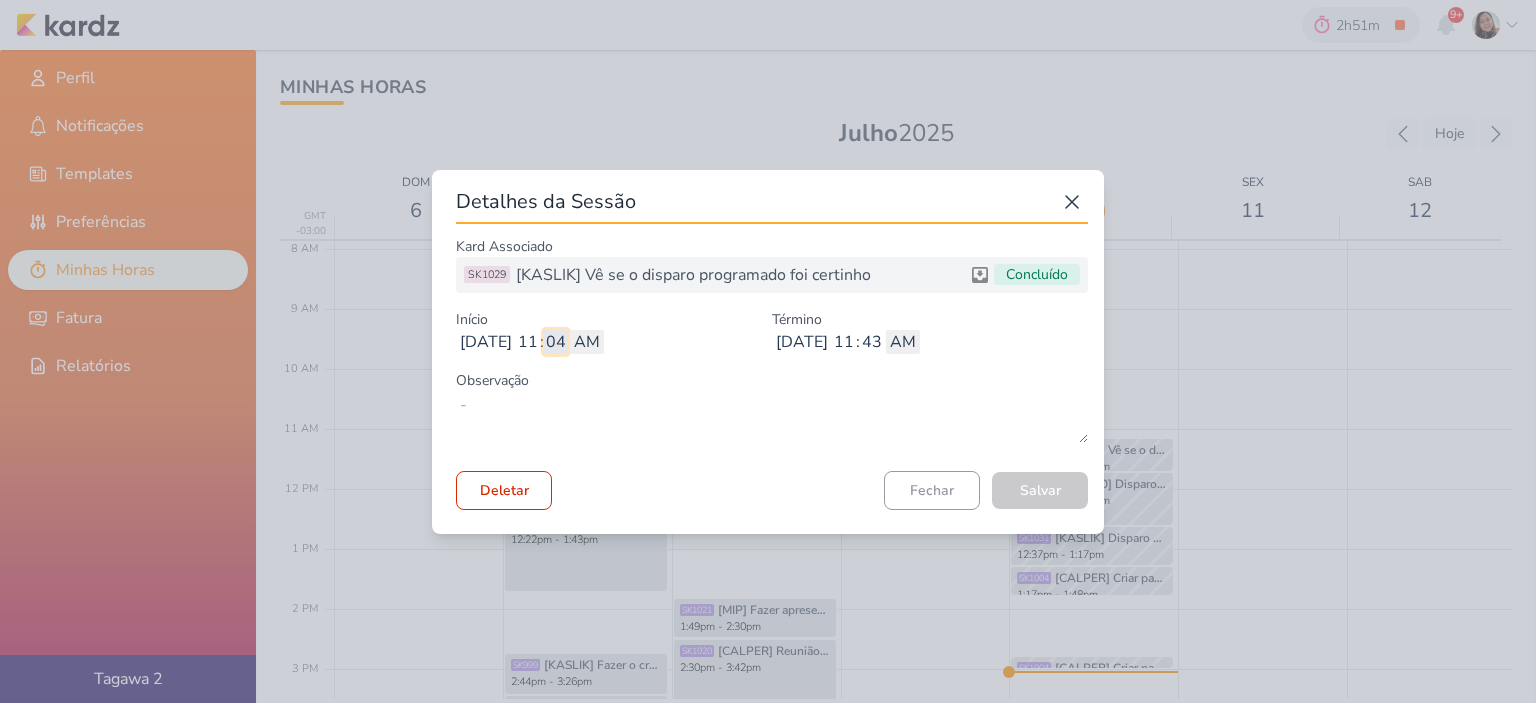 type 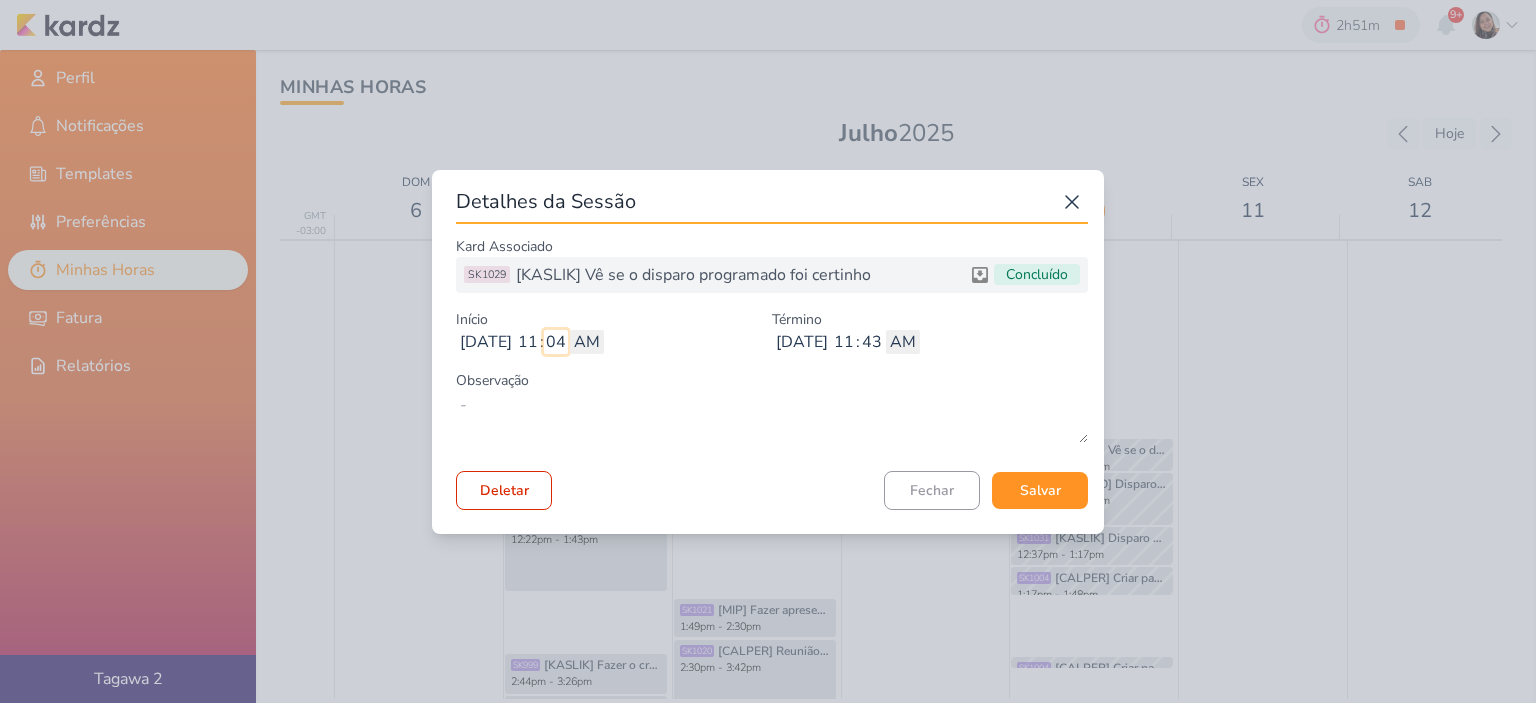 type on "04" 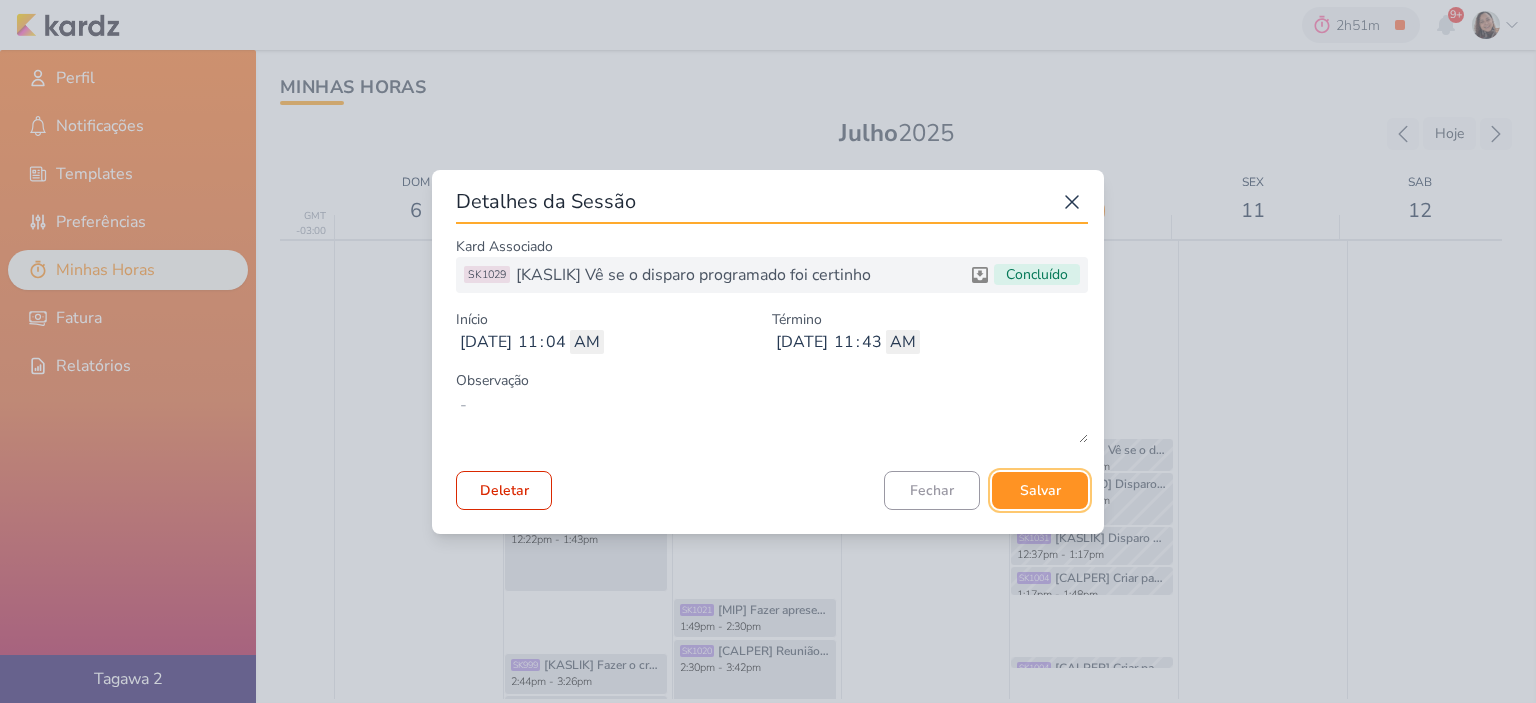 click on "Salvar" at bounding box center (1040, 490) 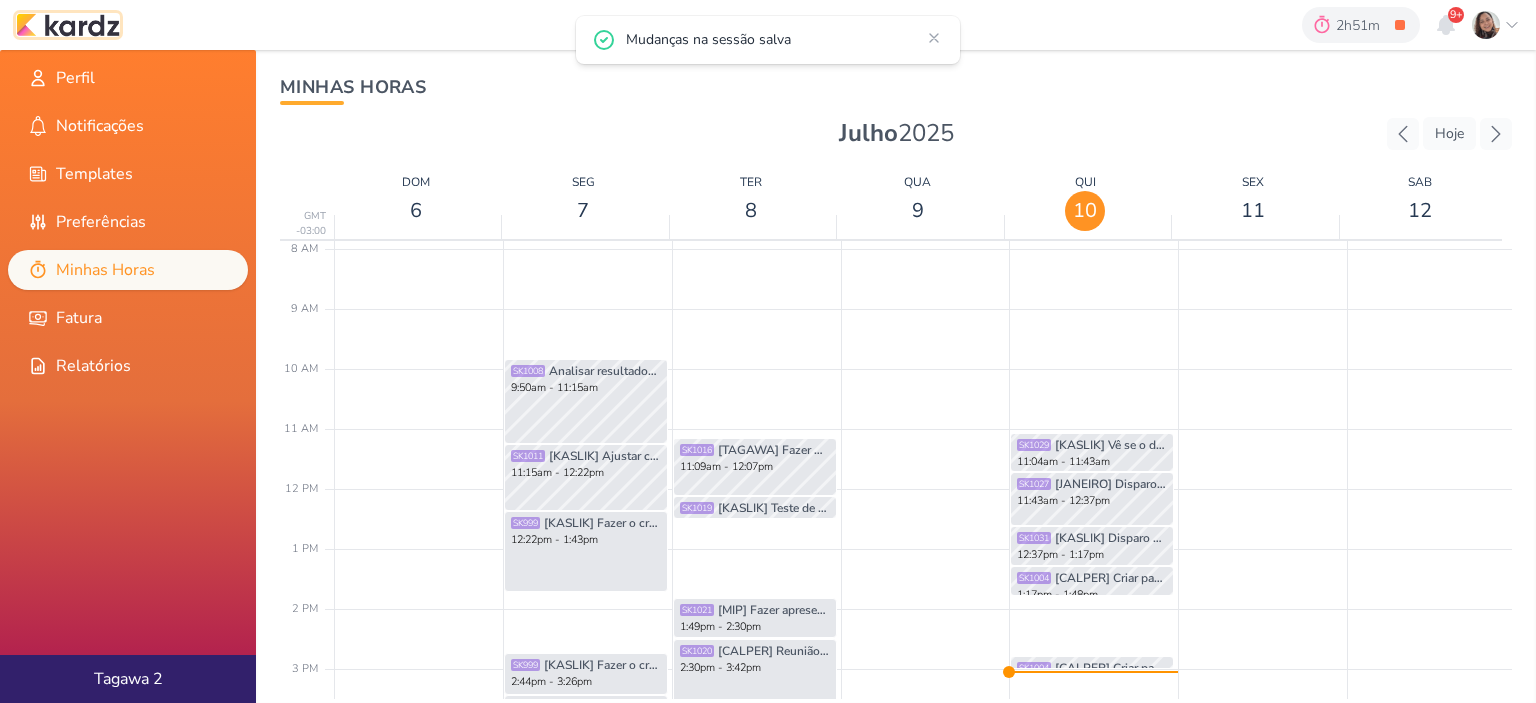 click at bounding box center (68, 25) 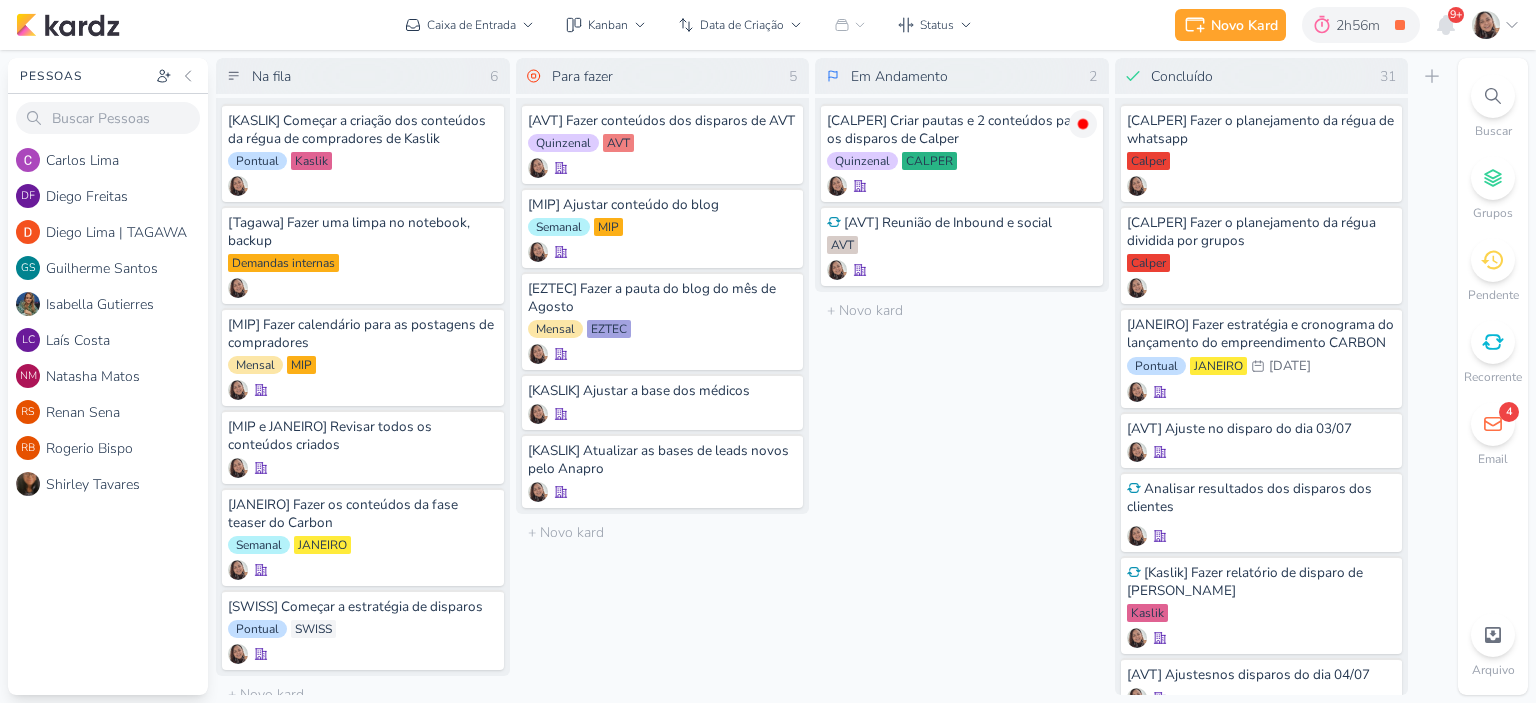 scroll, scrollTop: 0, scrollLeft: 0, axis: both 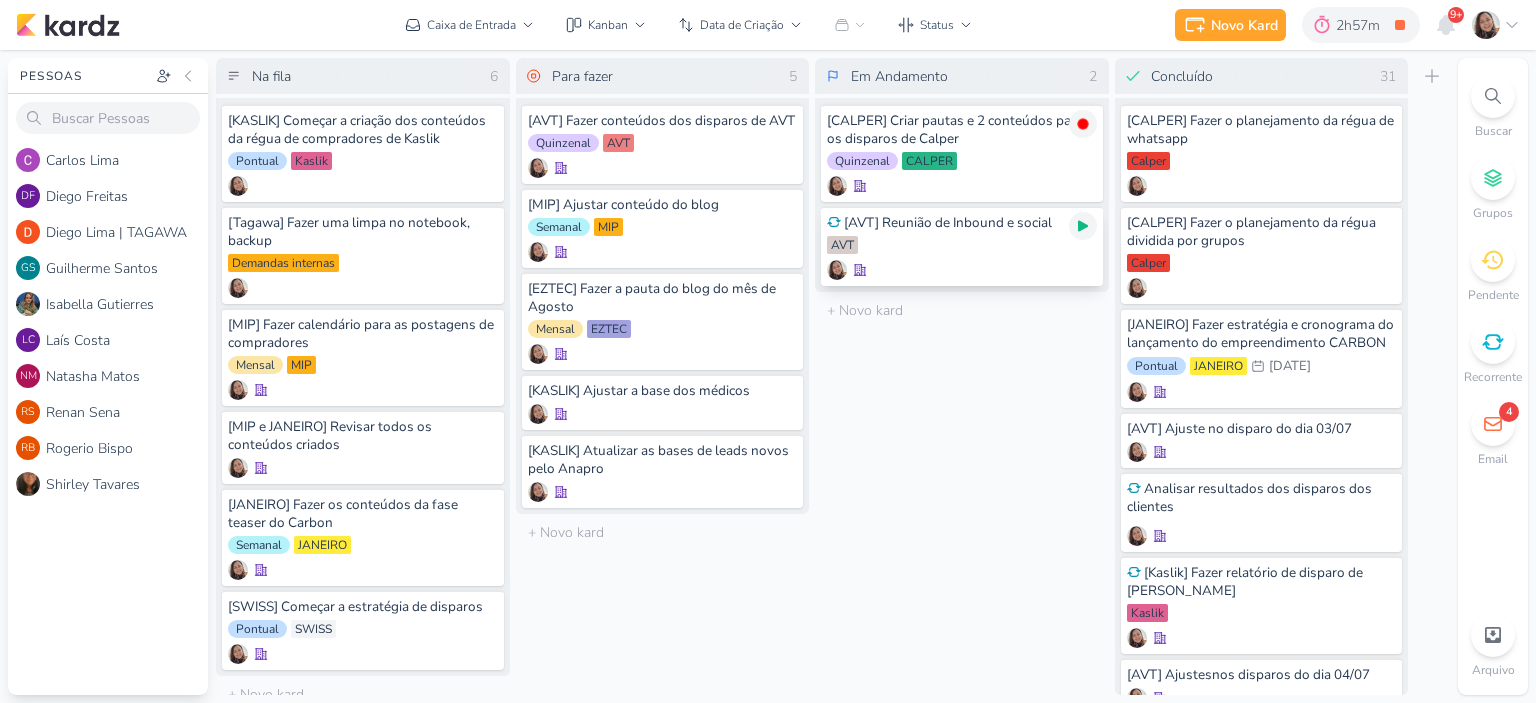 click 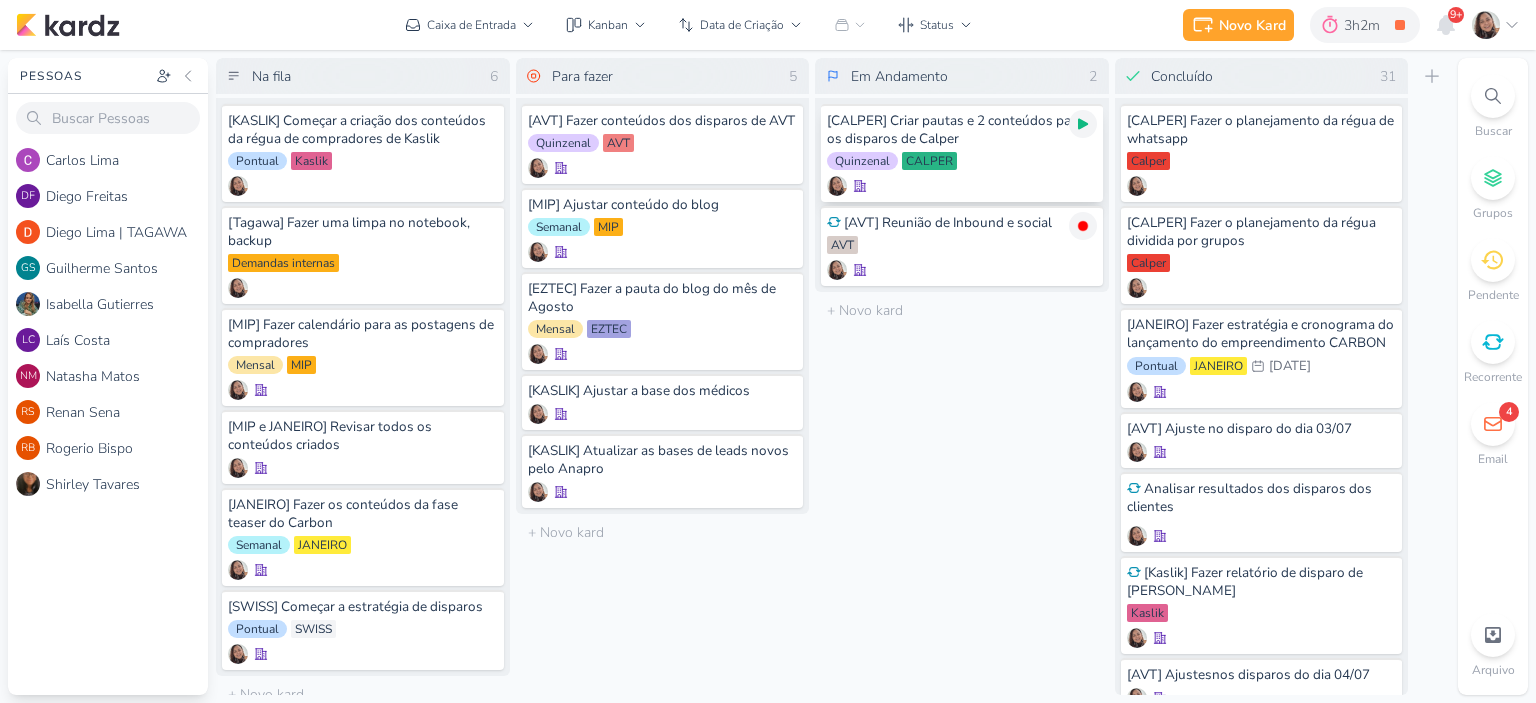 click 